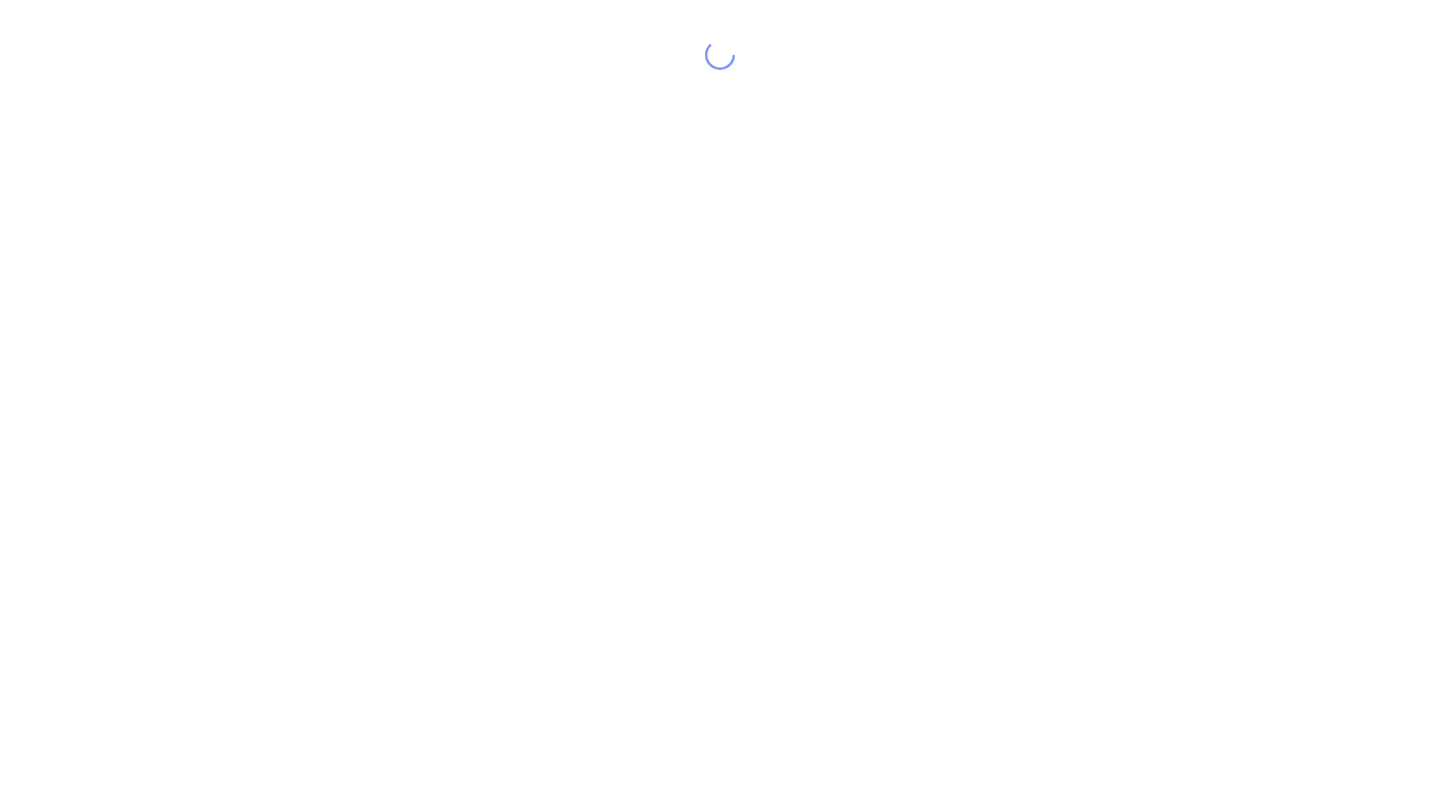 scroll, scrollTop: 0, scrollLeft: 0, axis: both 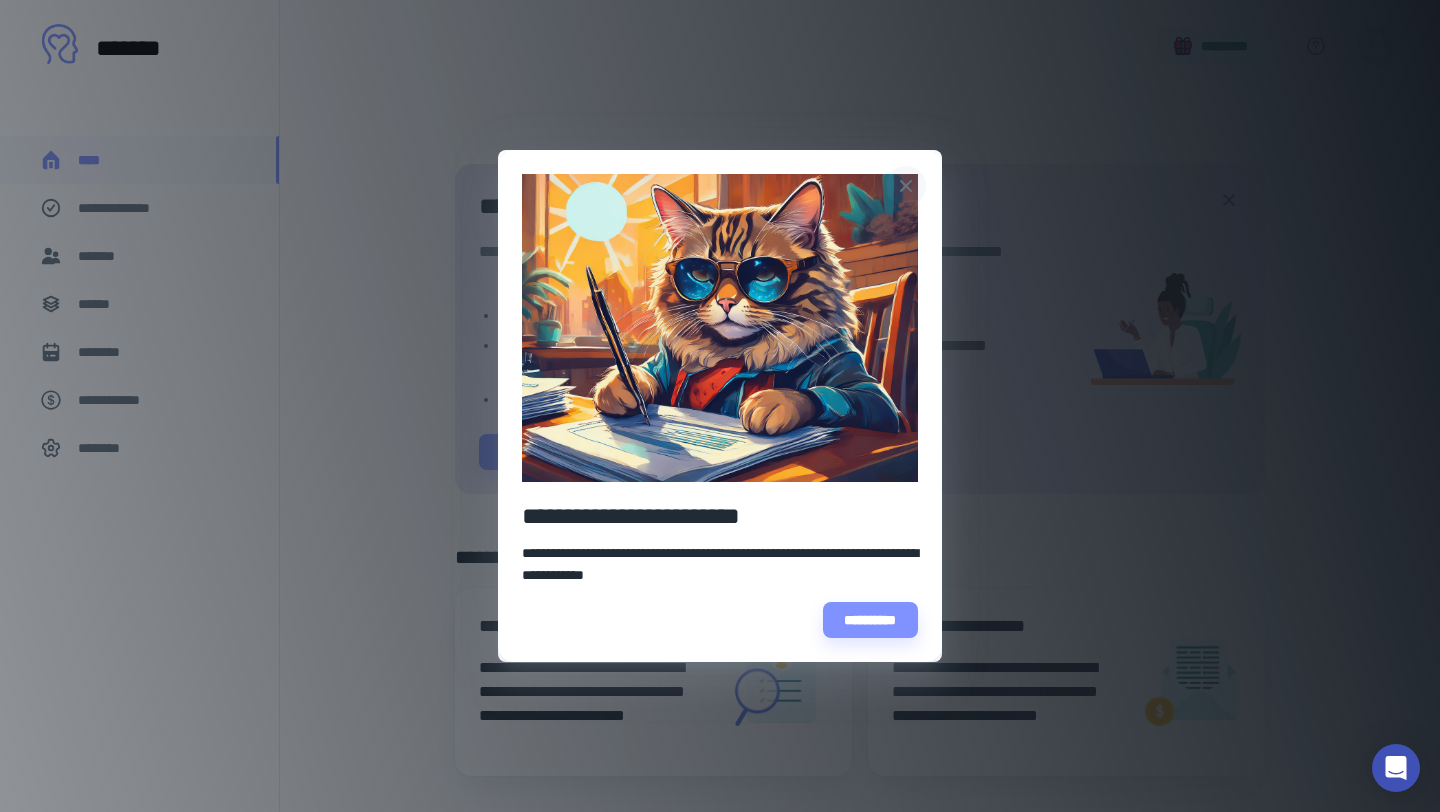 click 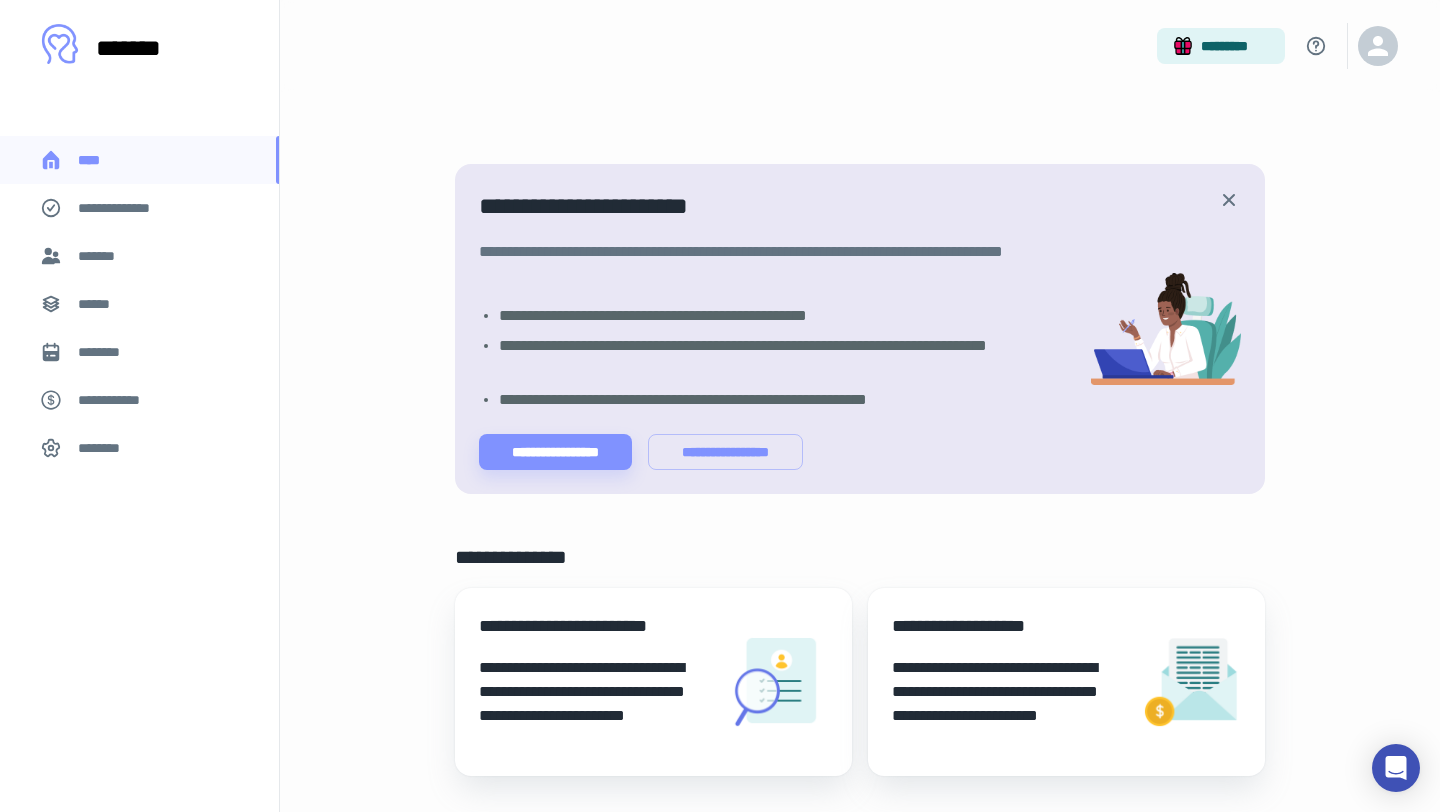 click on "**********" at bounding box center (127, 208) 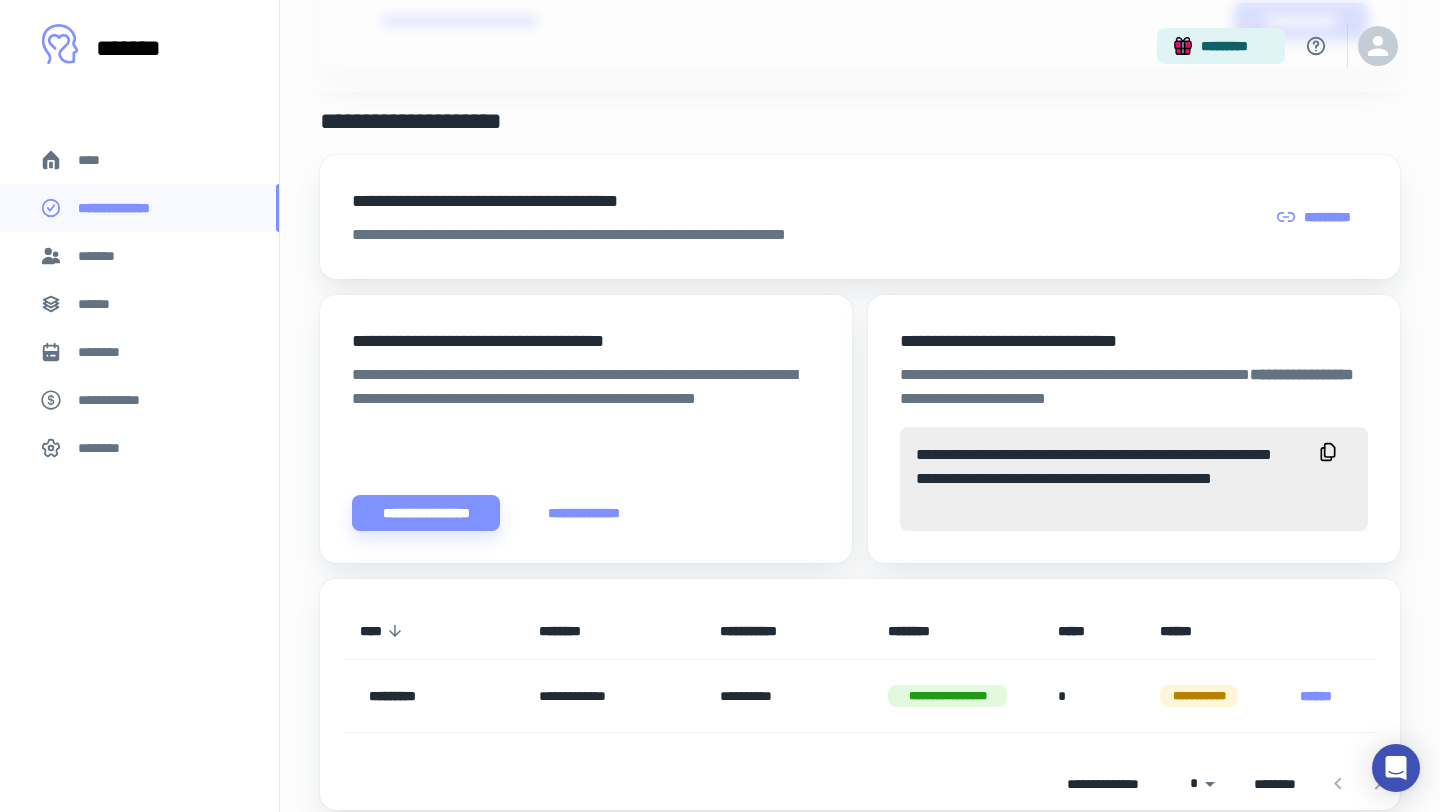 scroll, scrollTop: 522, scrollLeft: 0, axis: vertical 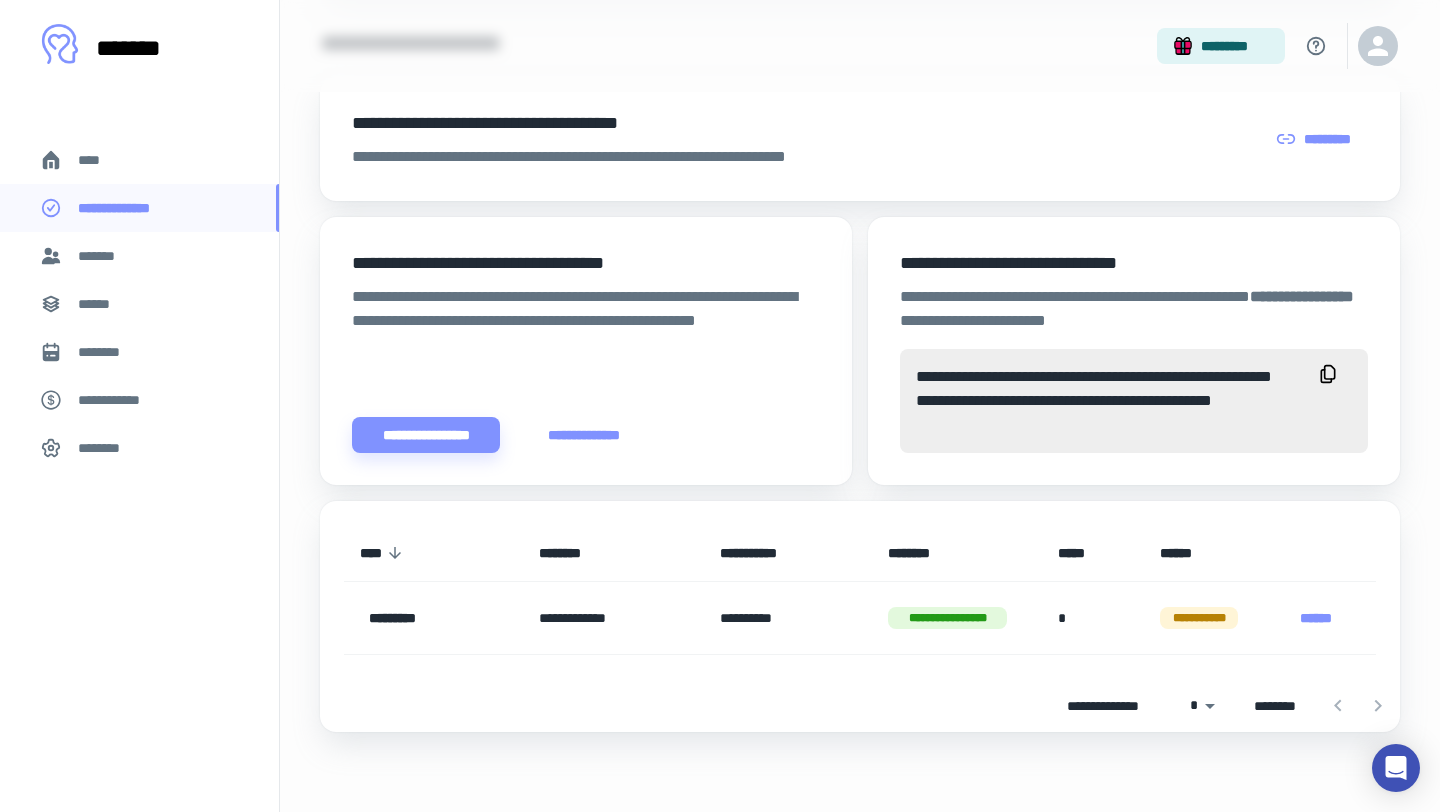 click on "[FIRST] [LAST]" at bounding box center (860, 706) 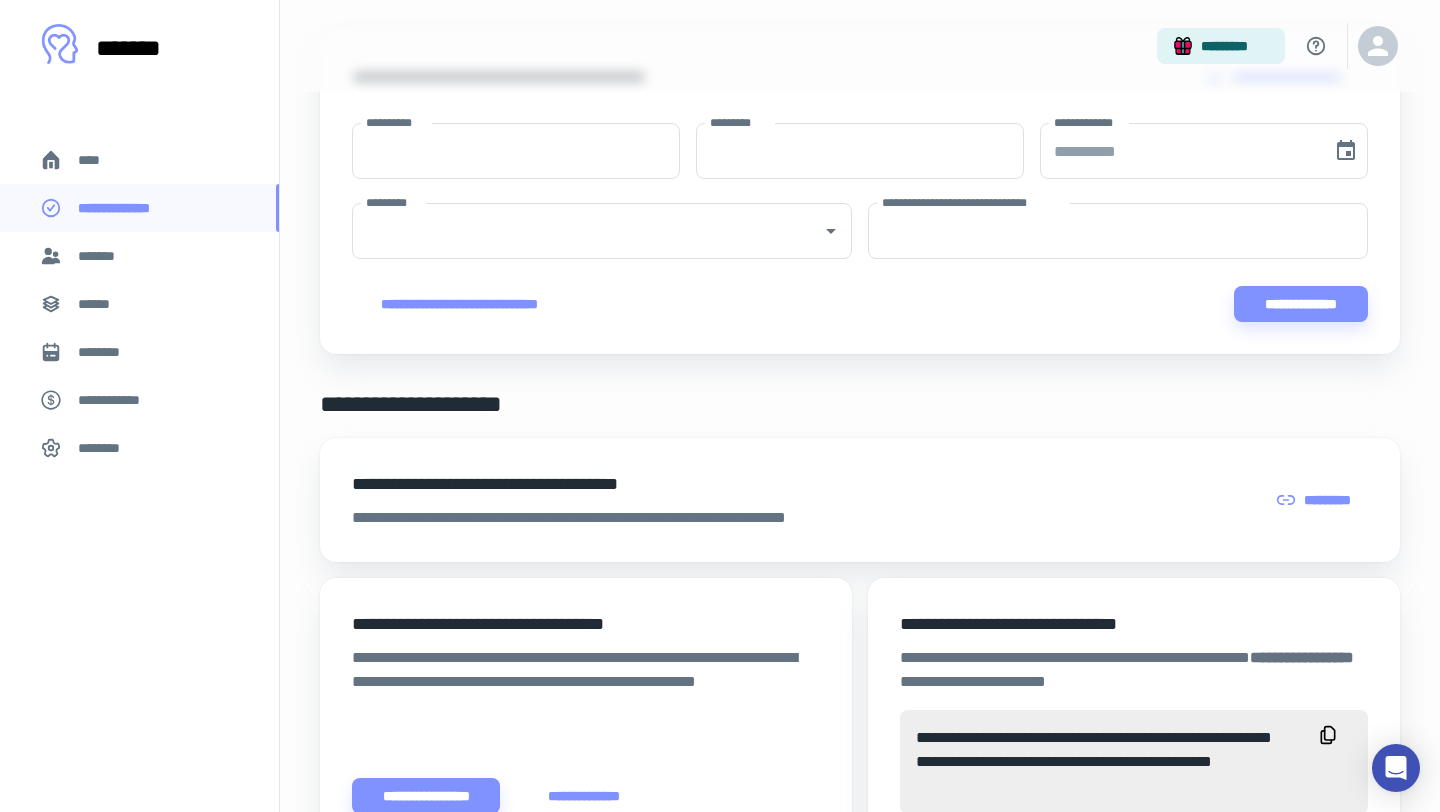 scroll, scrollTop: 0, scrollLeft: 0, axis: both 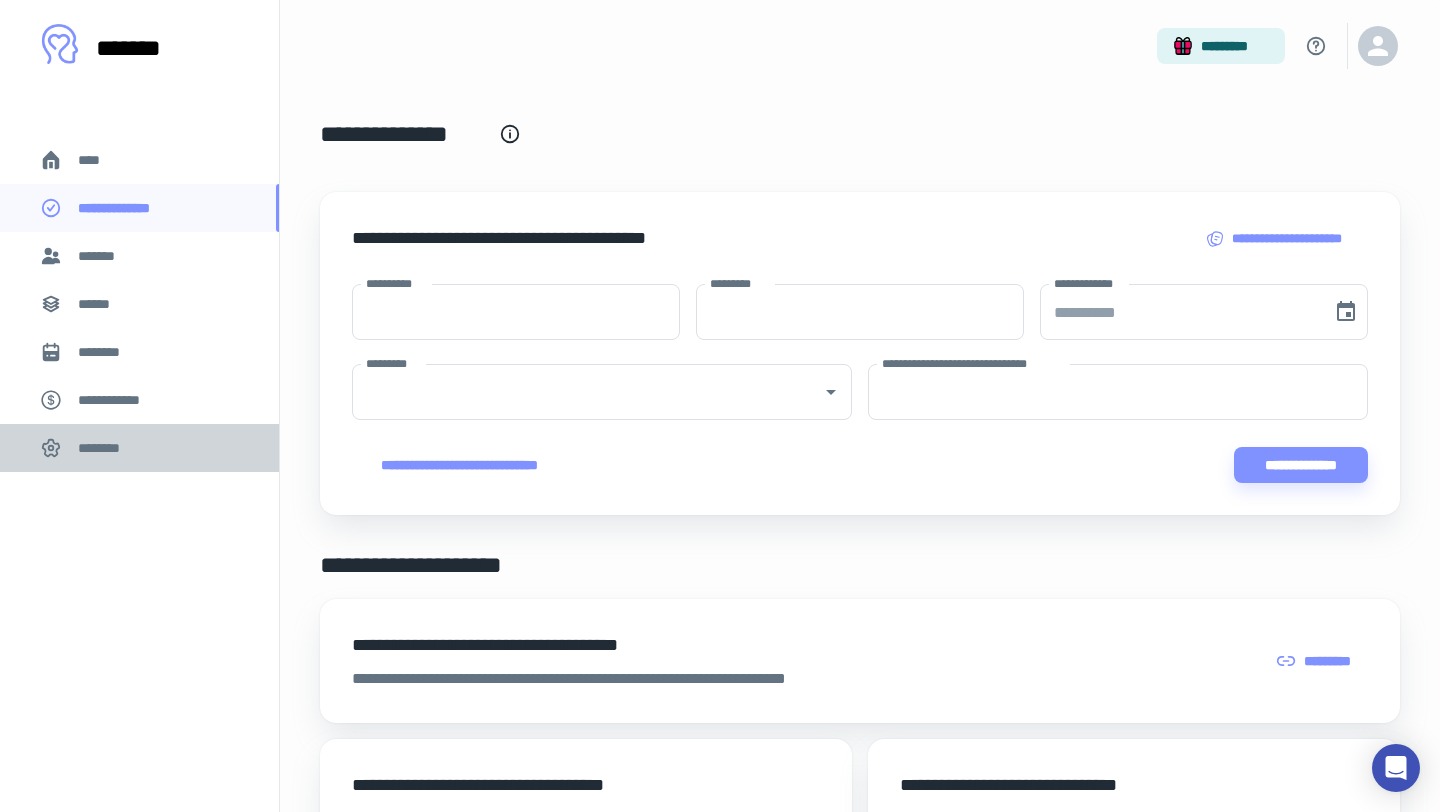 click on "********" at bounding box center [139, 448] 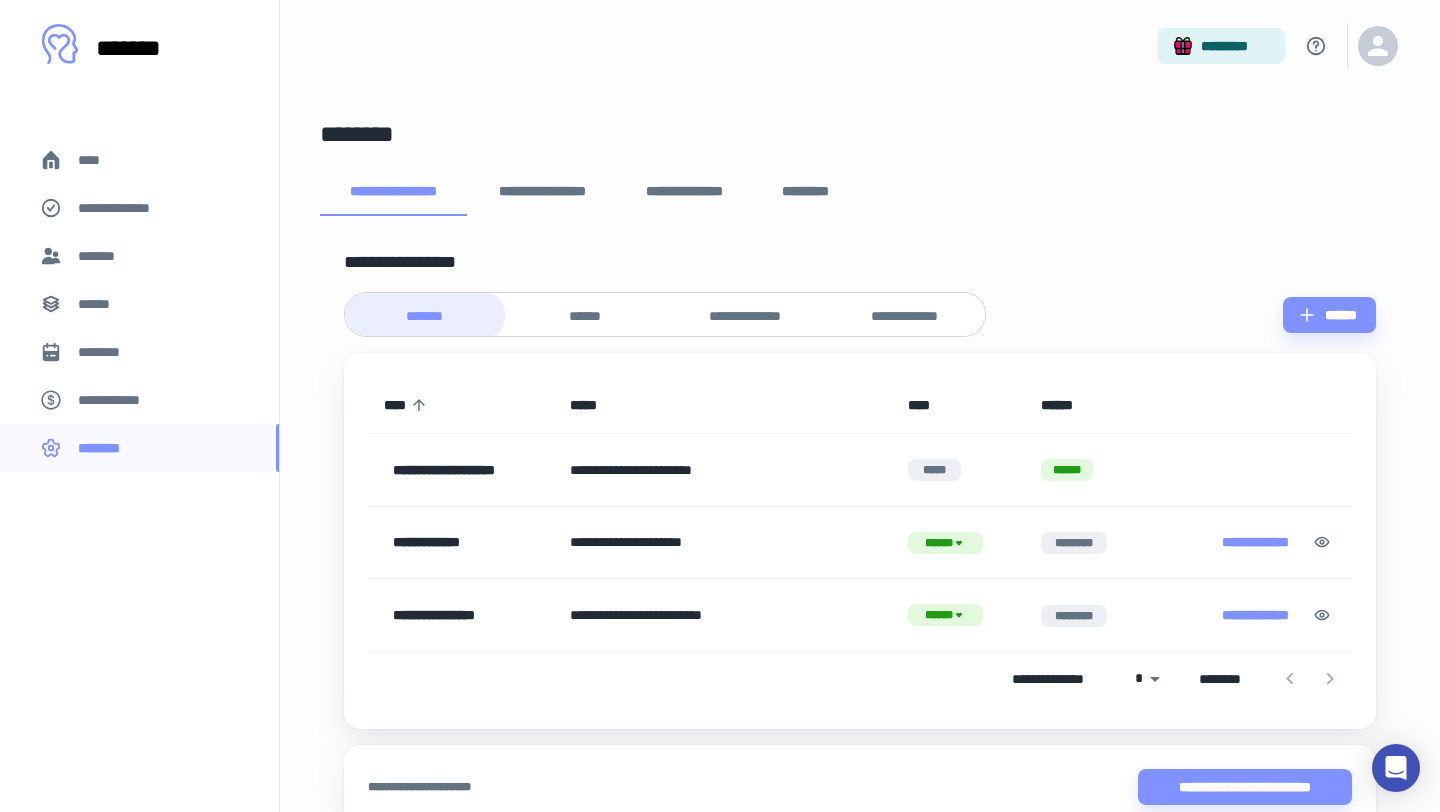 click on "**********" at bounding box center (723, 470) 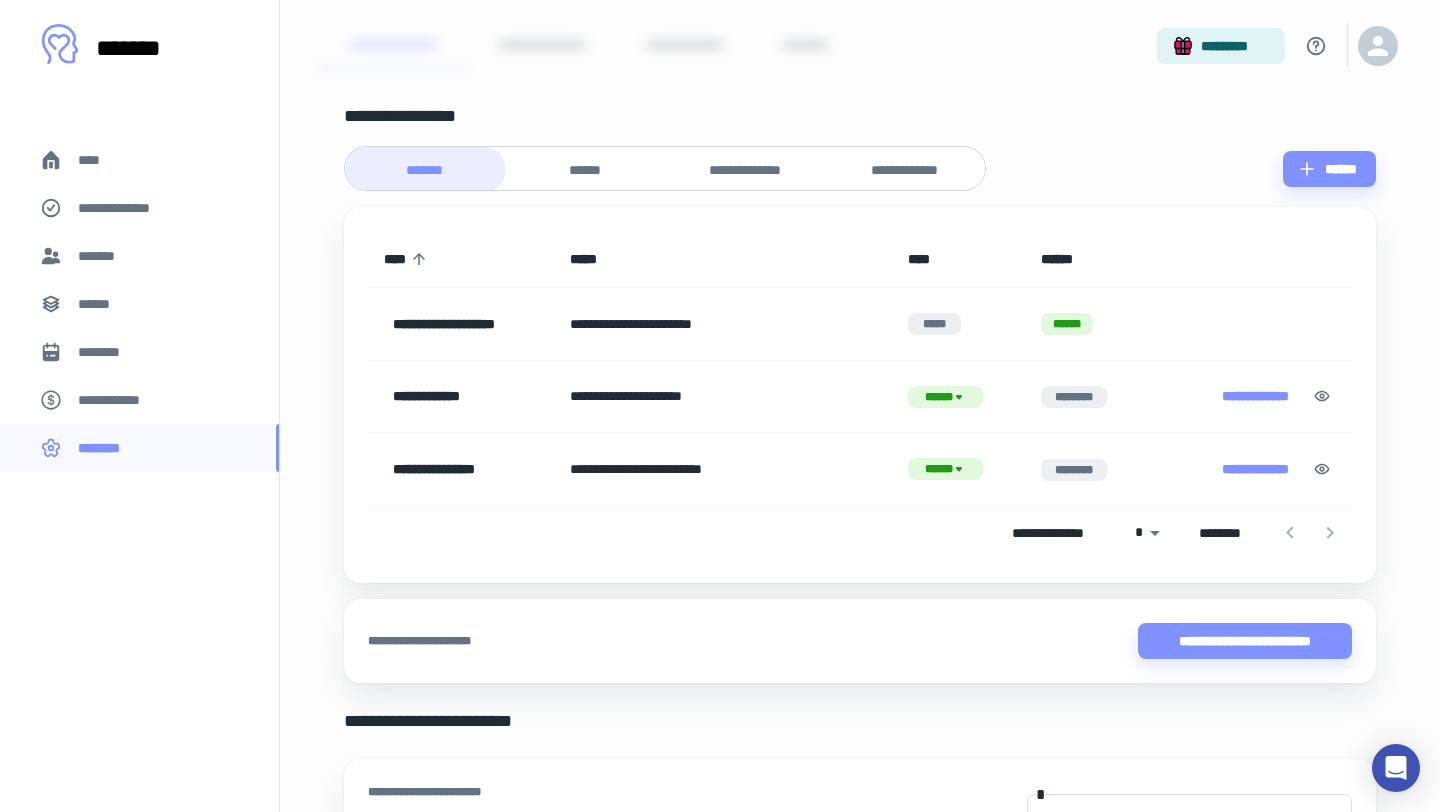 scroll, scrollTop: 135, scrollLeft: 0, axis: vertical 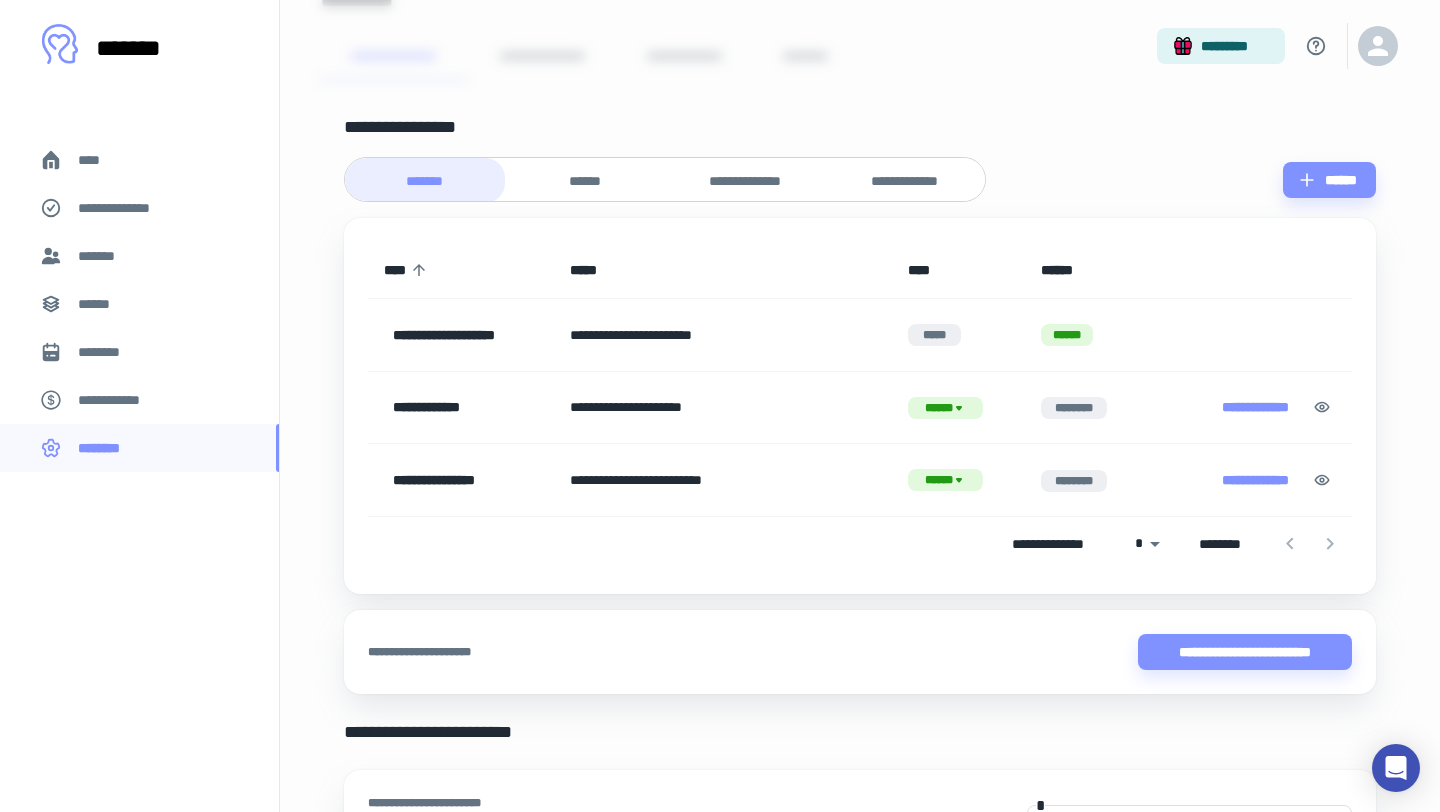 click on "**********" at bounding box center [470, 335] 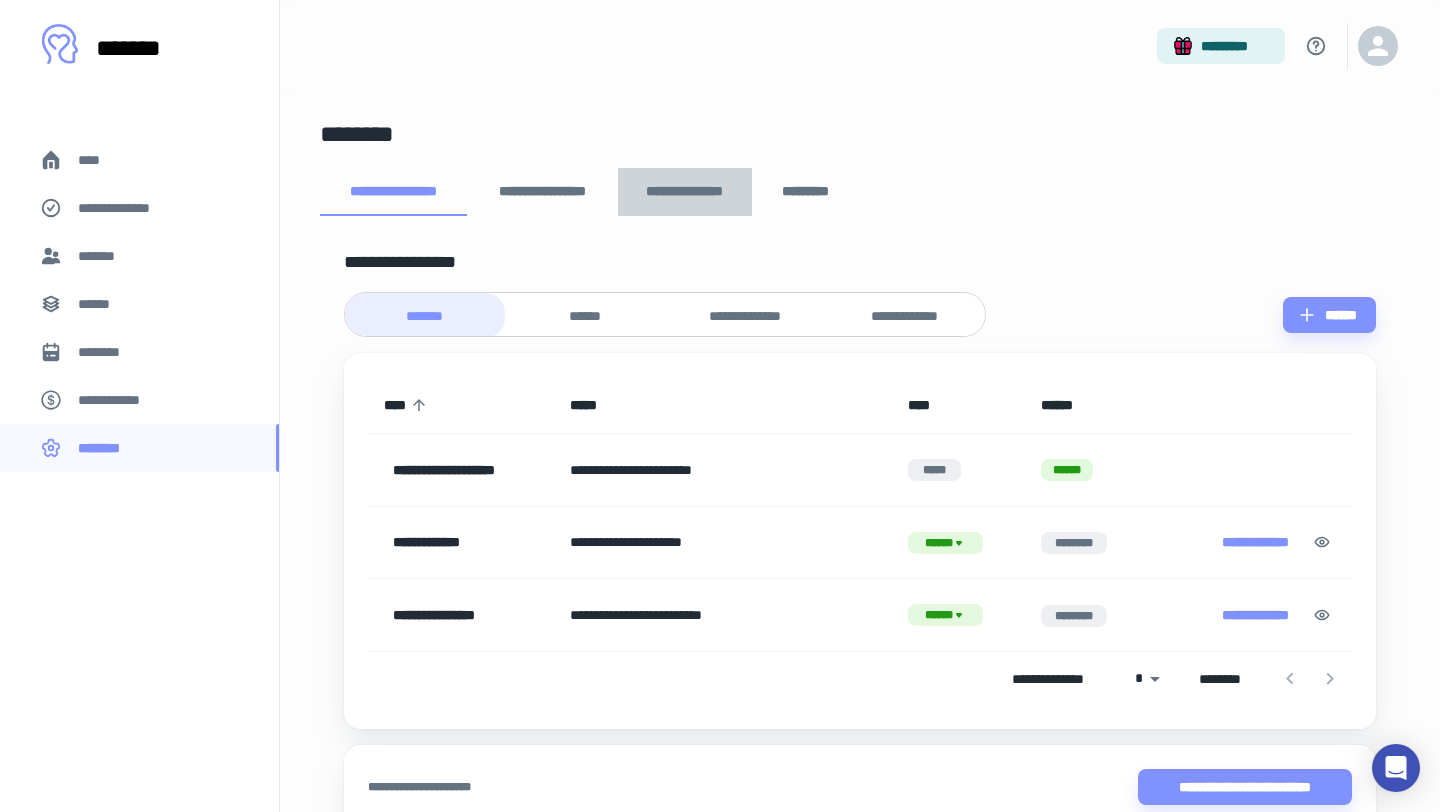 click on "**********" at bounding box center [685, 192] 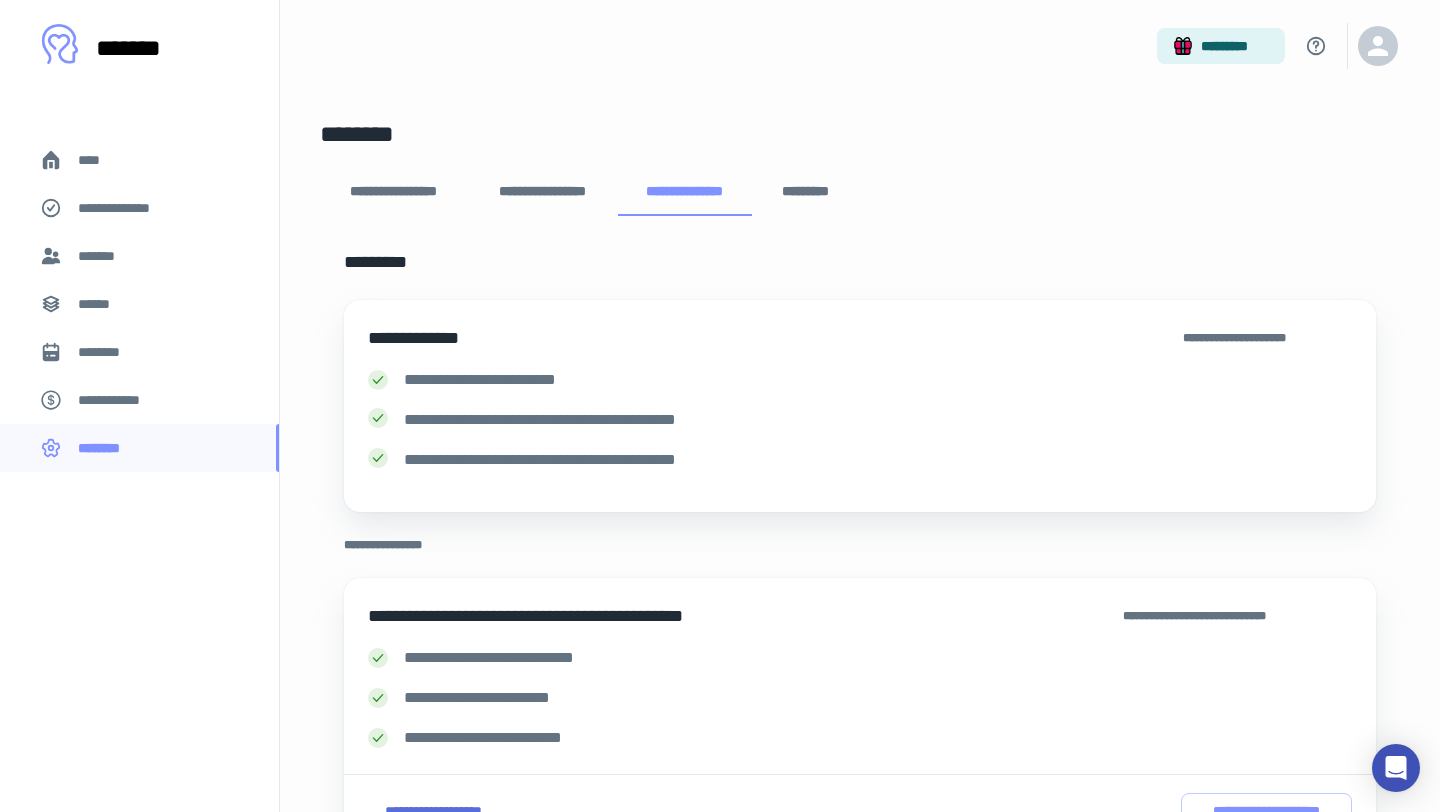 scroll, scrollTop: 115, scrollLeft: 0, axis: vertical 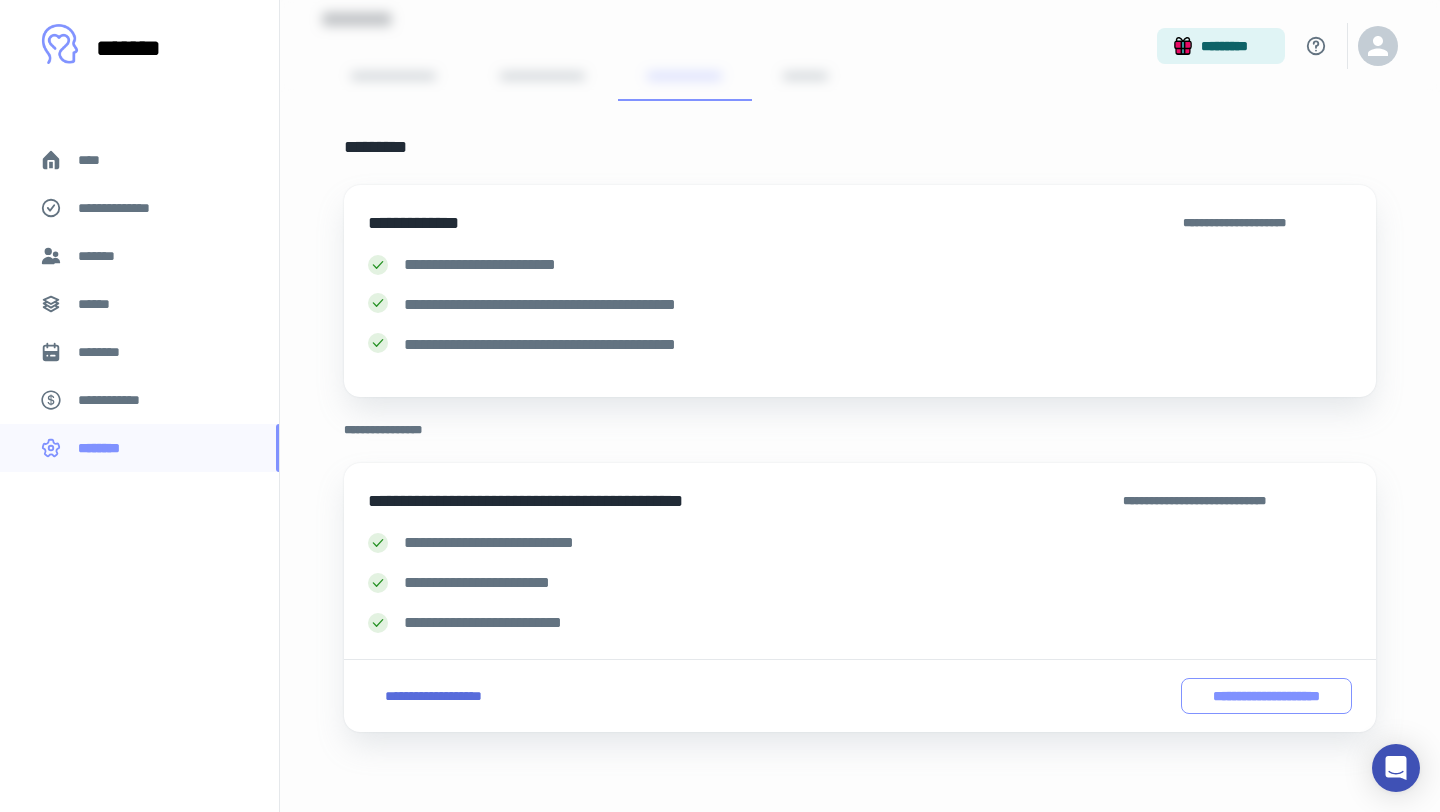 click on "**********" at bounding box center [1266, 696] 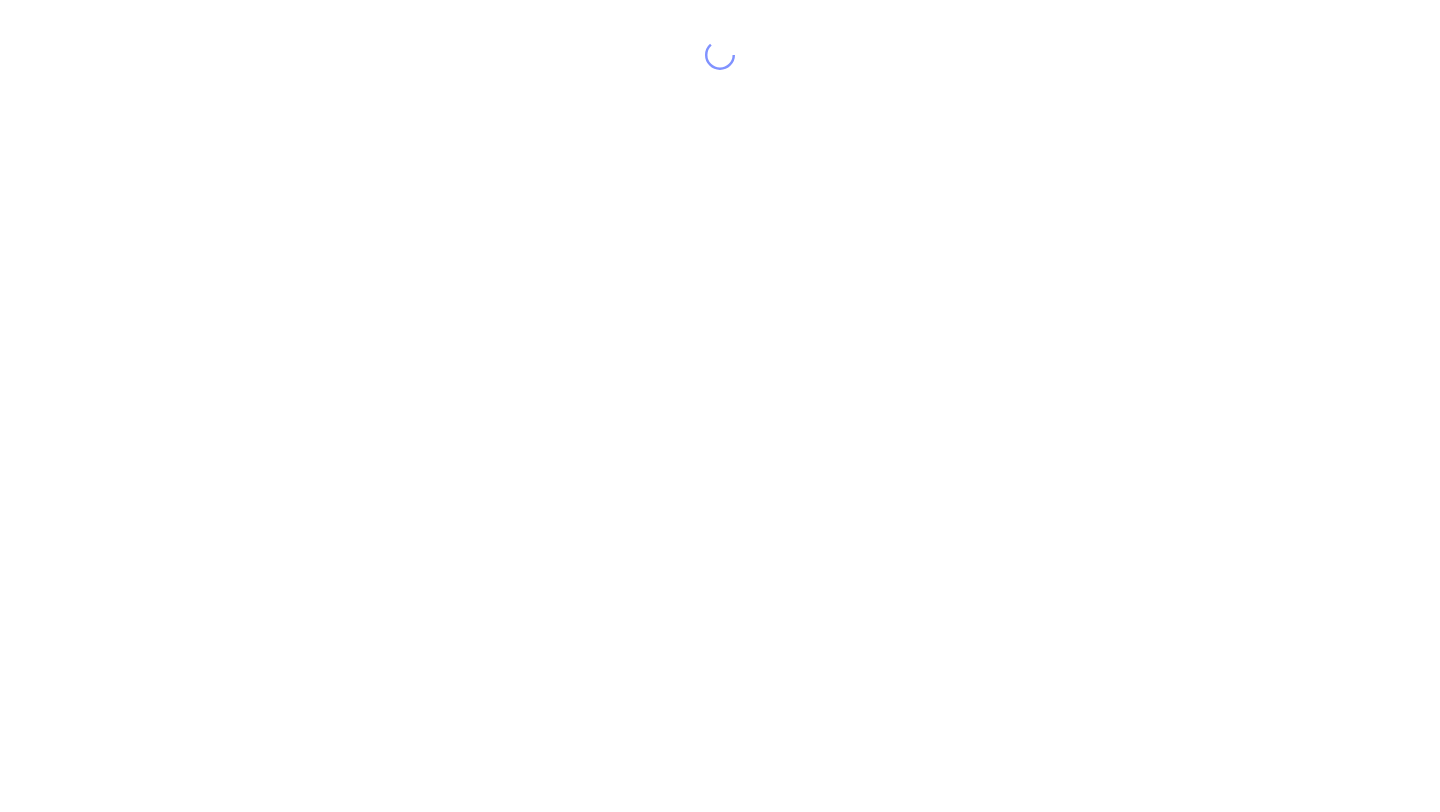 scroll, scrollTop: 0, scrollLeft: 0, axis: both 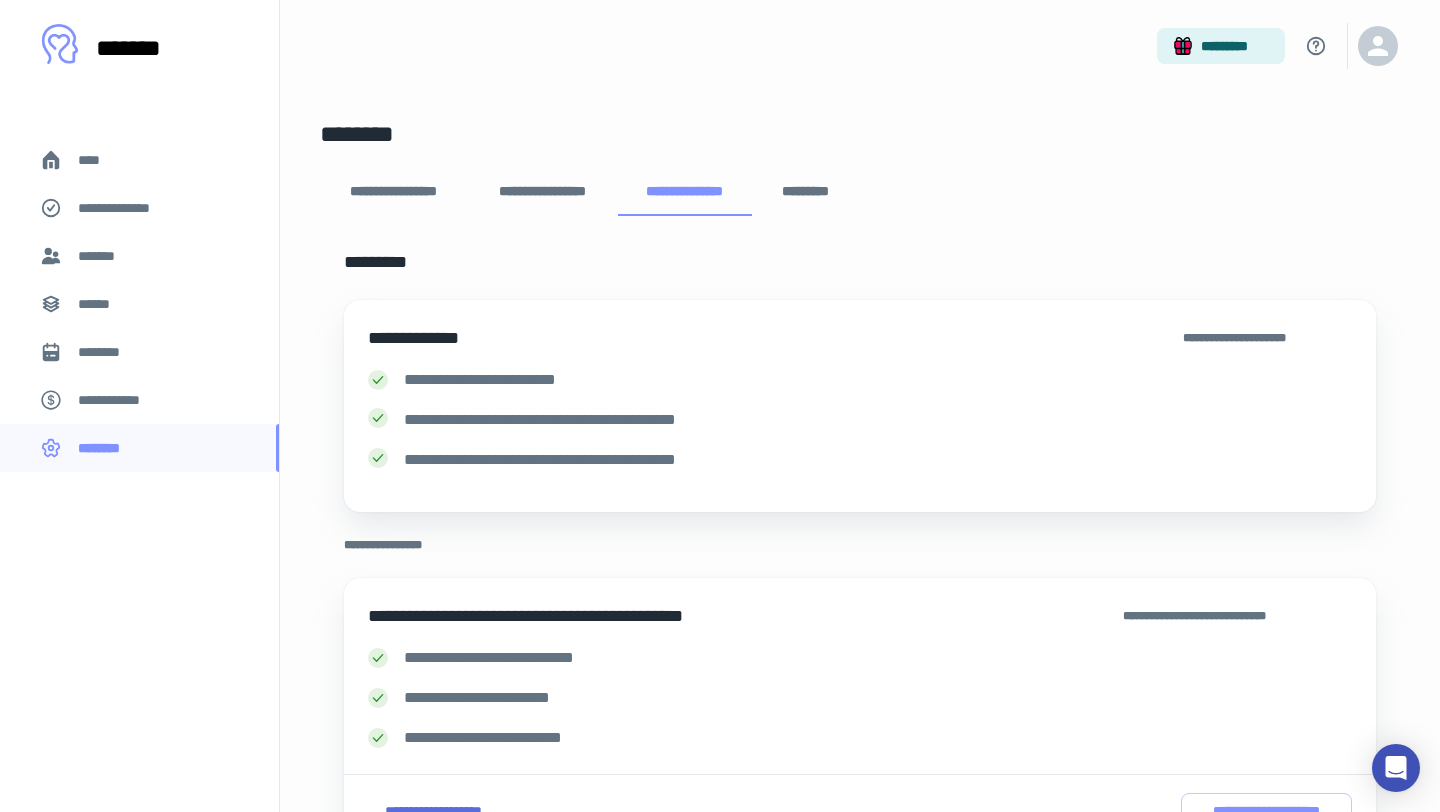click on "**********" at bounding box center [542, 192] 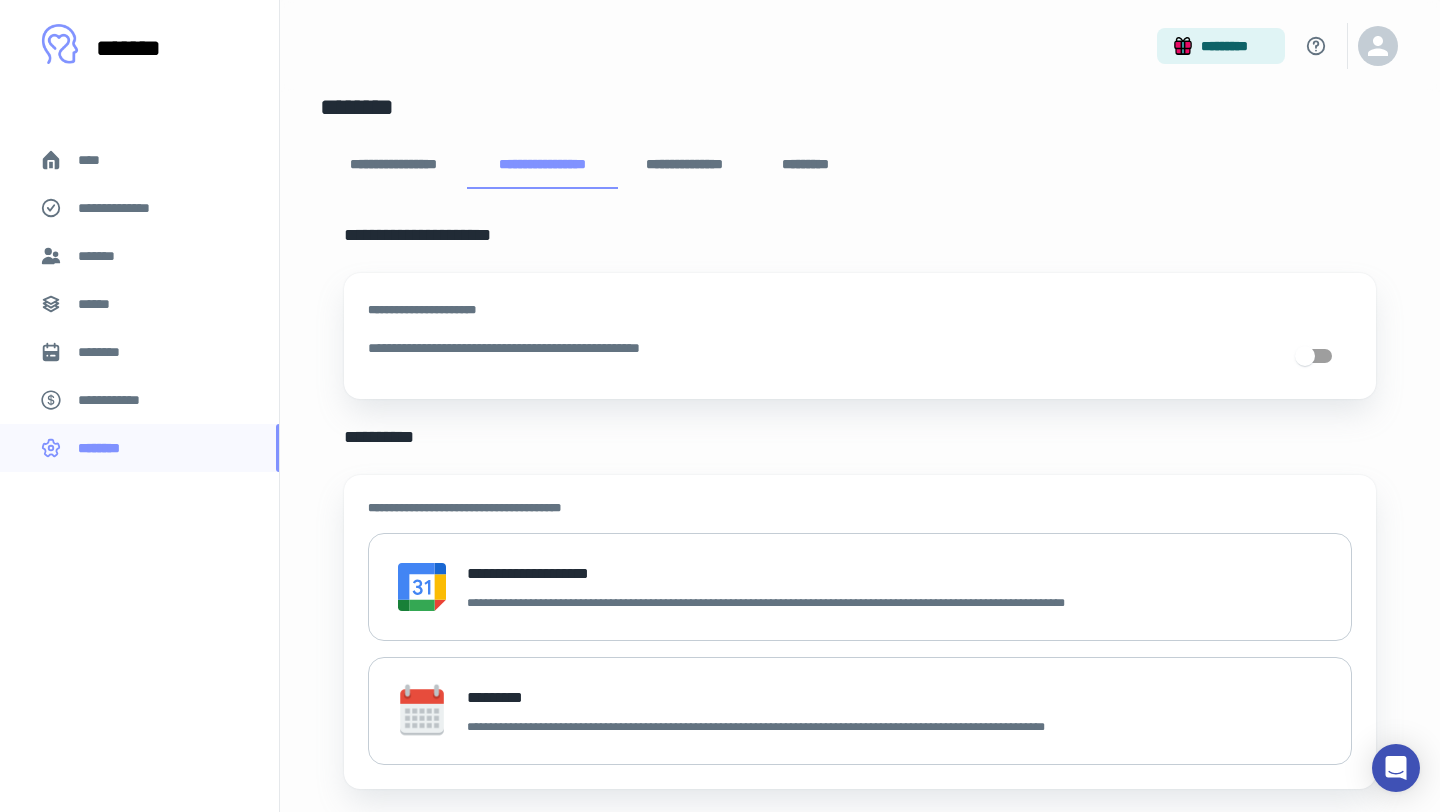 scroll, scrollTop: 0, scrollLeft: 0, axis: both 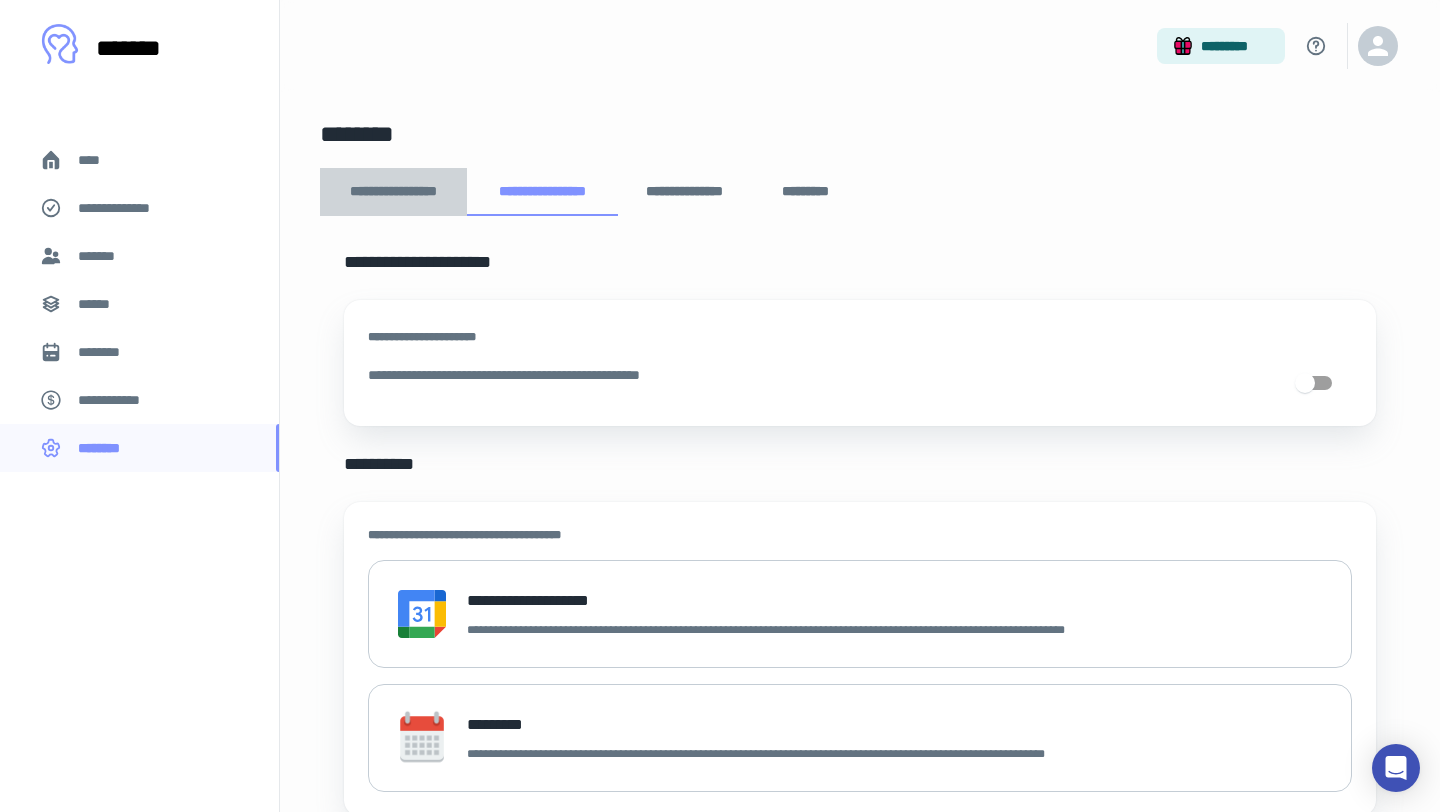 click on "**********" at bounding box center [393, 192] 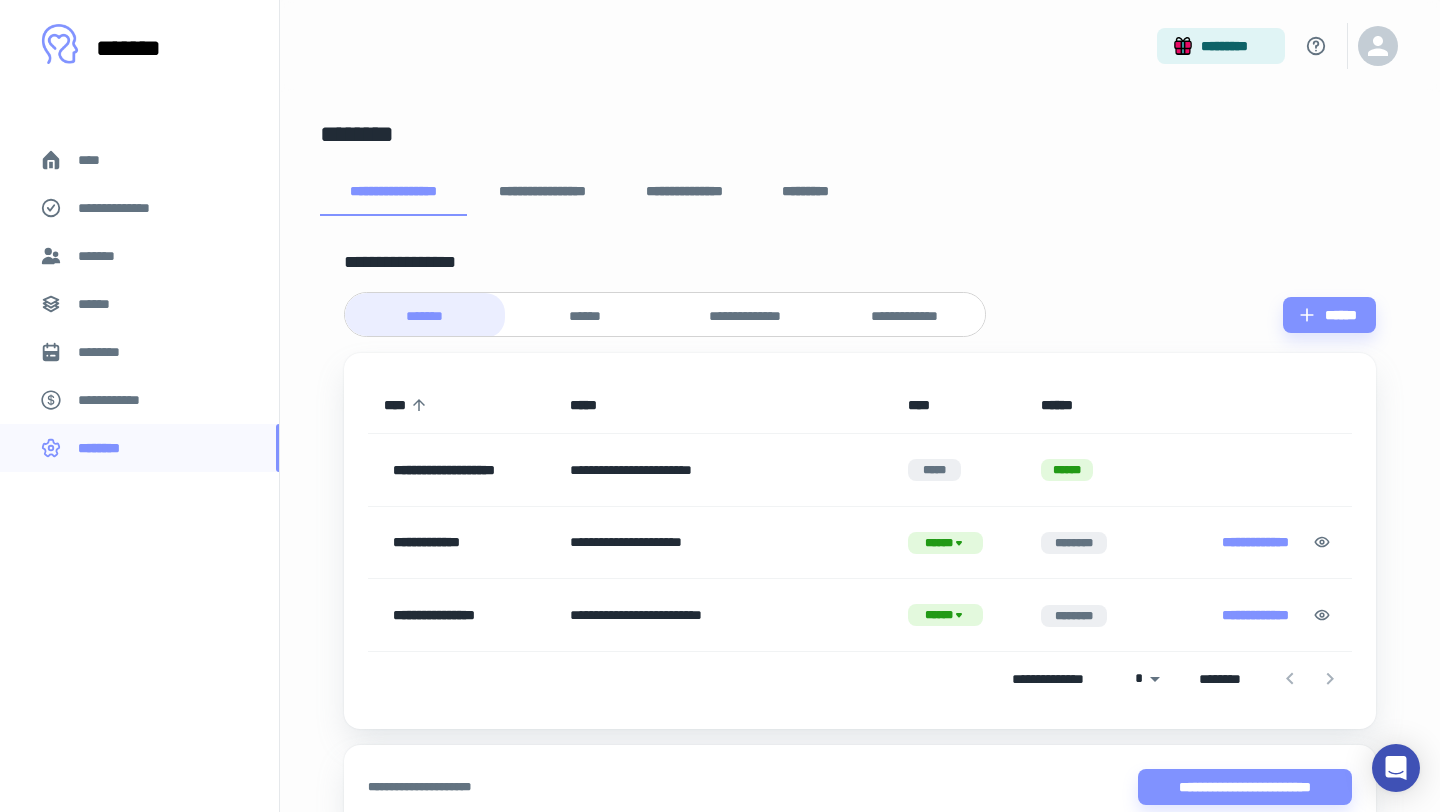 click on "******" at bounding box center [585, 316] 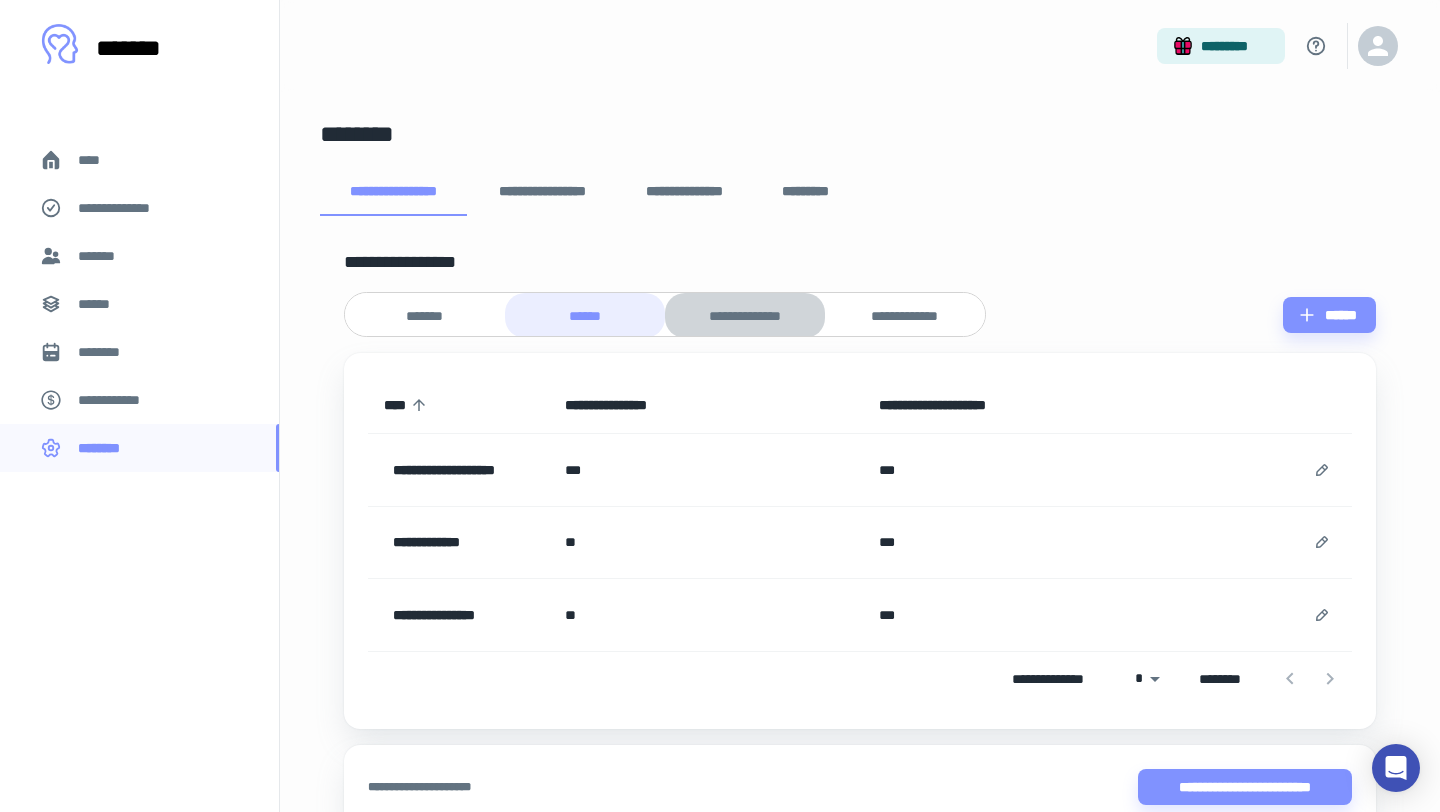 click on "**********" at bounding box center [745, 316] 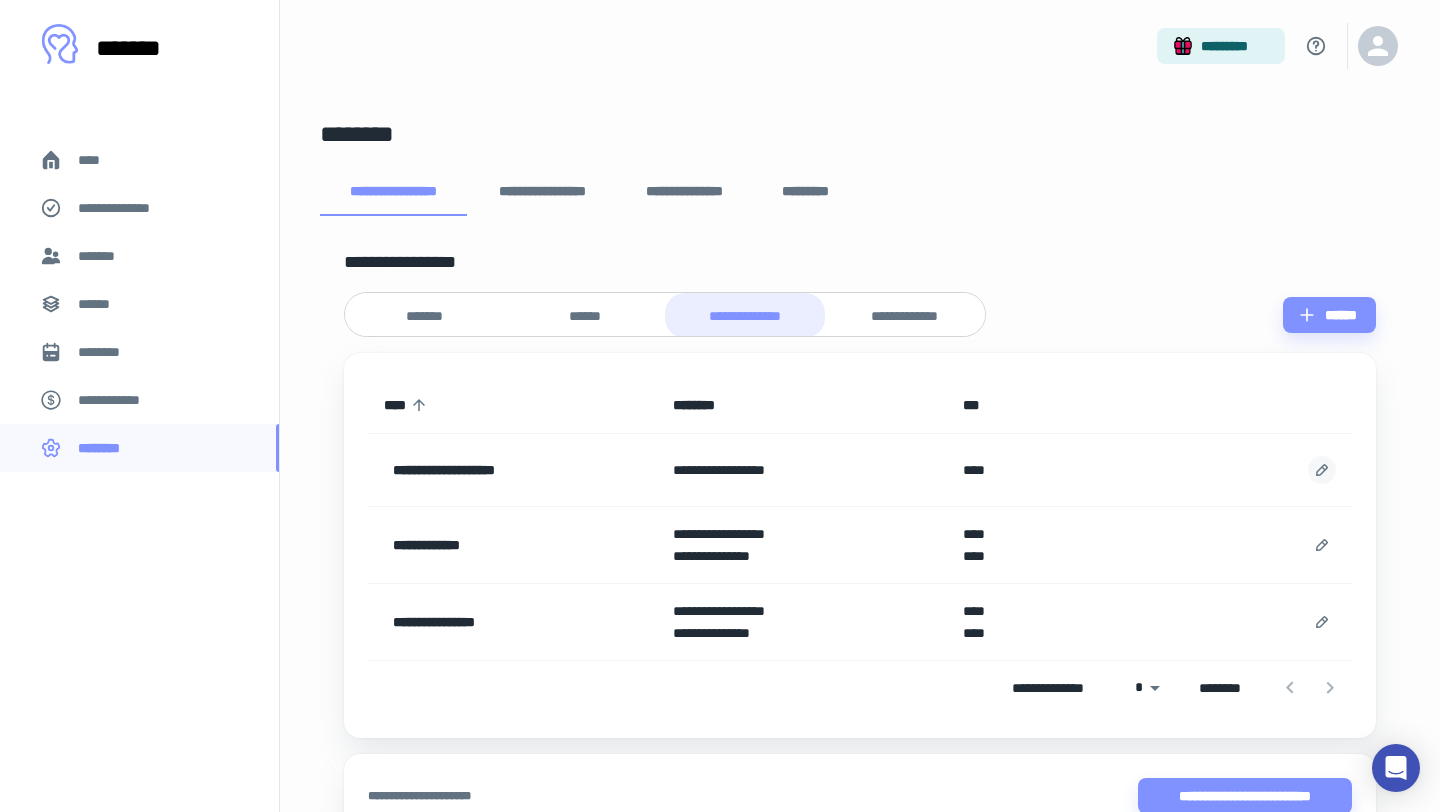 click 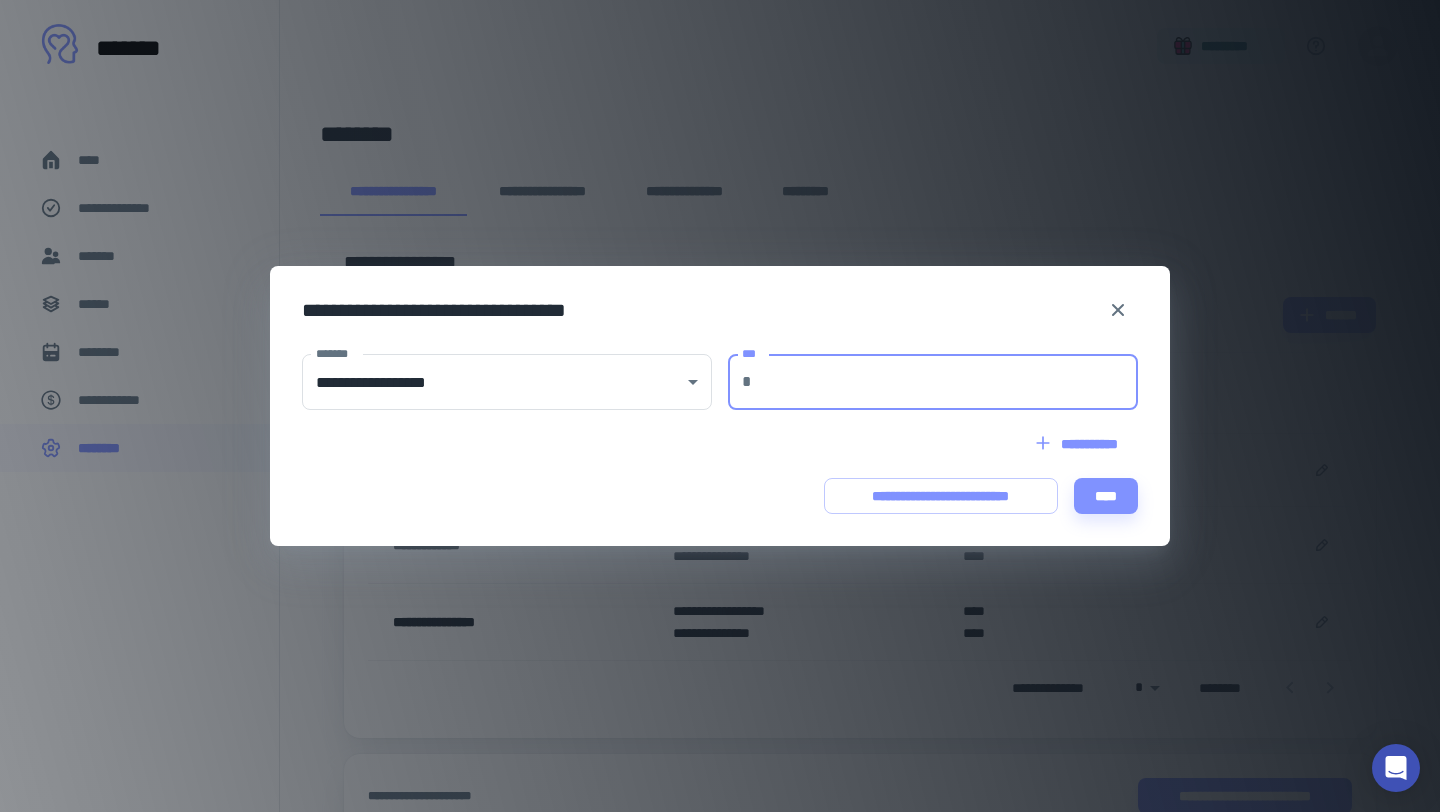 drag, startPoint x: 773, startPoint y: 386, endPoint x: 813, endPoint y: 389, distance: 40.112343 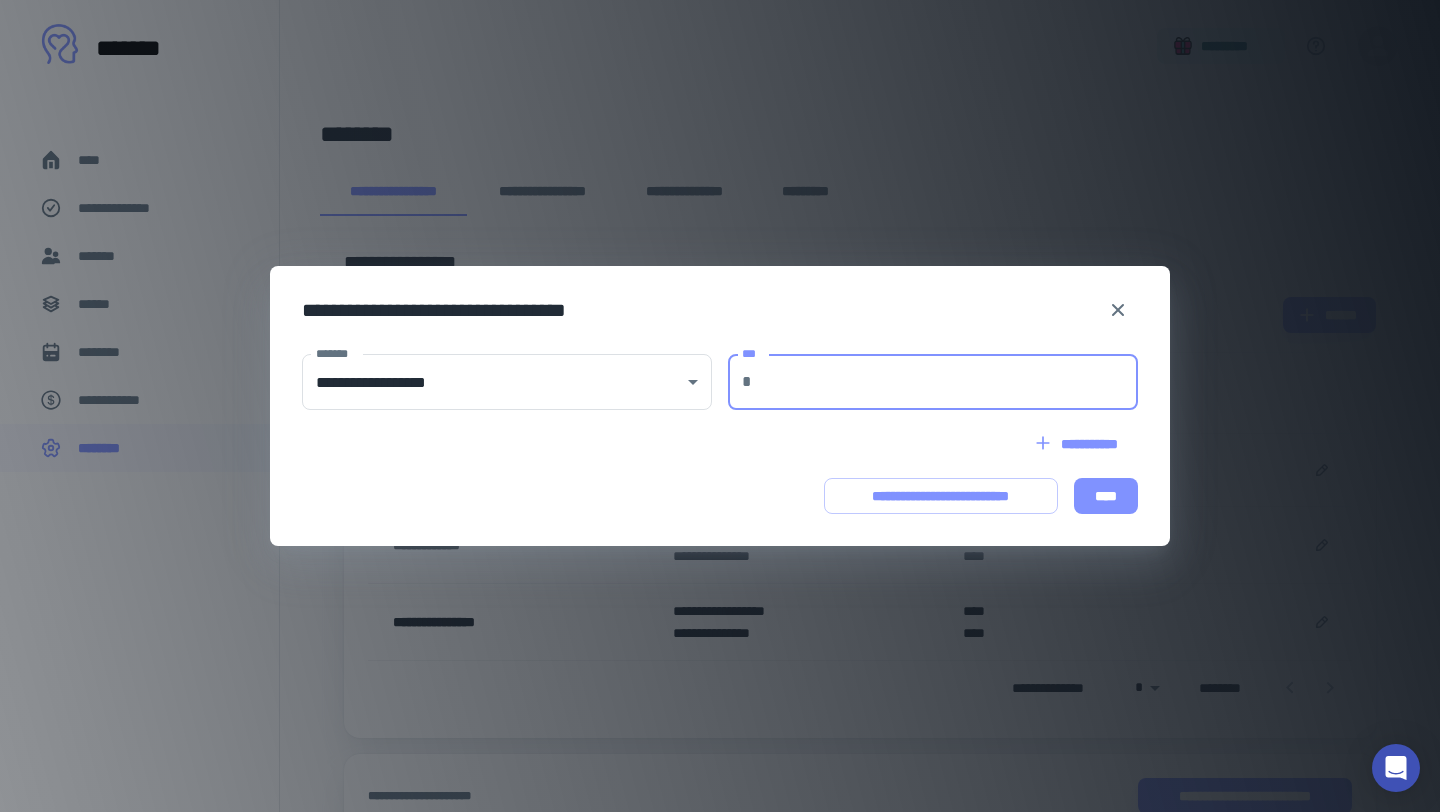 type on "***" 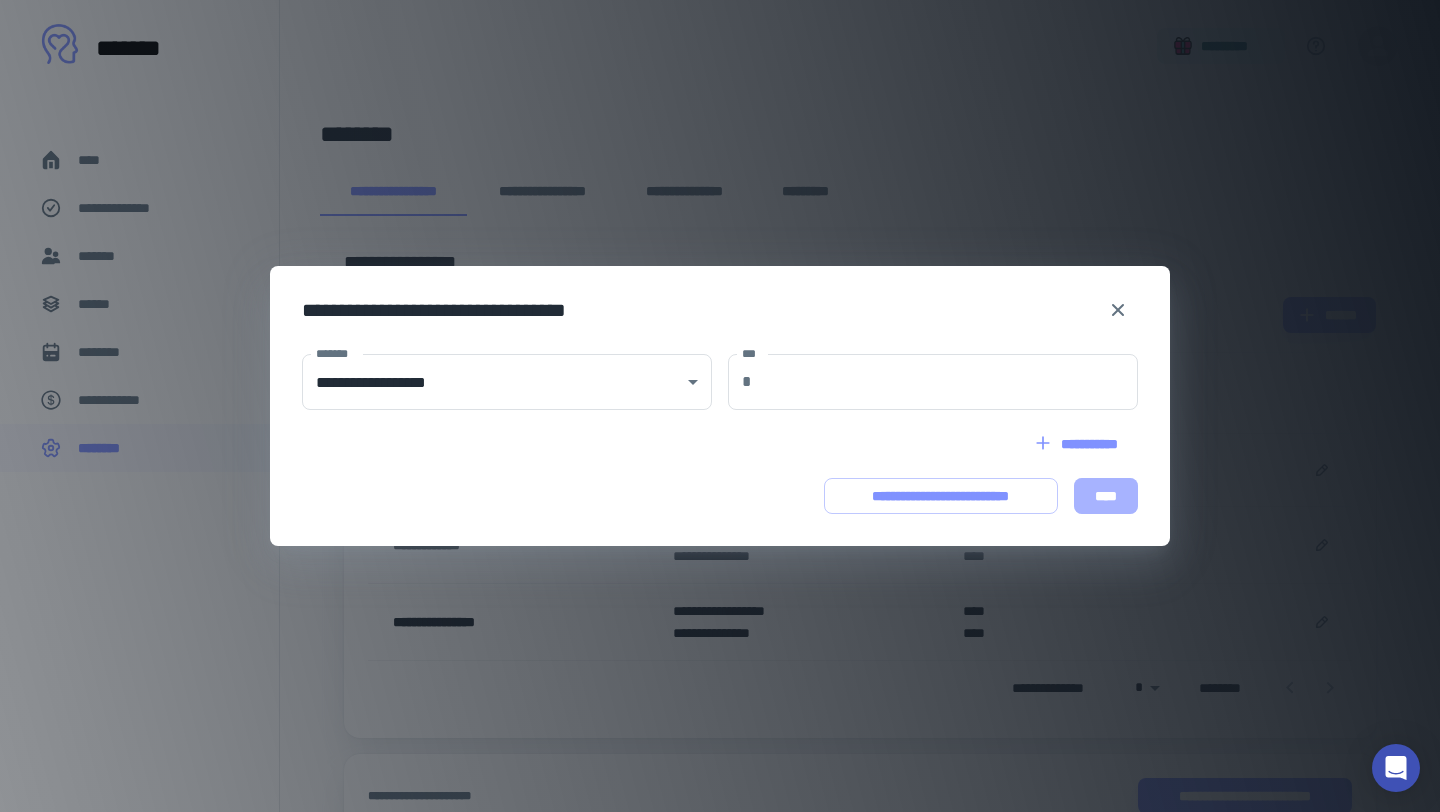 click on "****" at bounding box center (1106, 496) 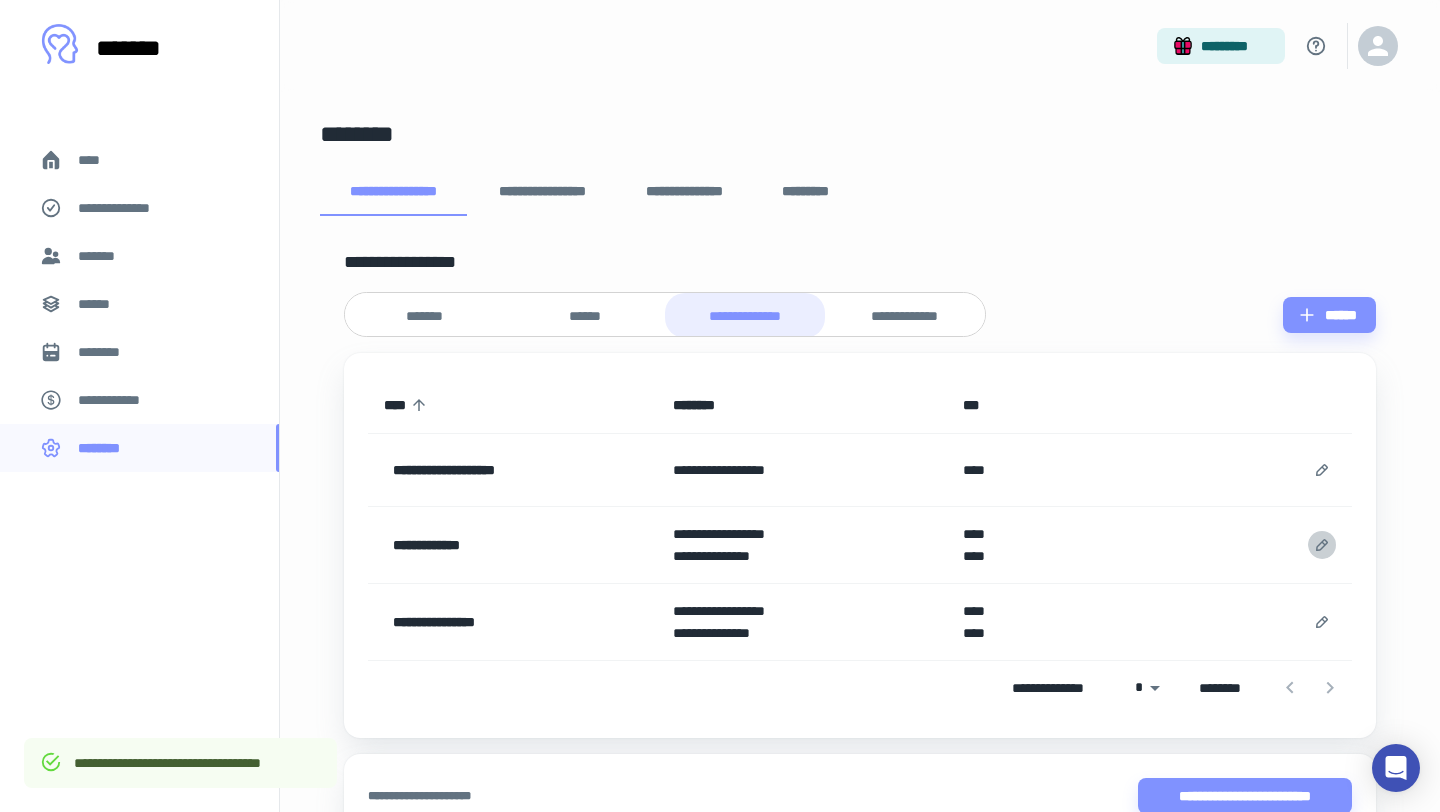 click 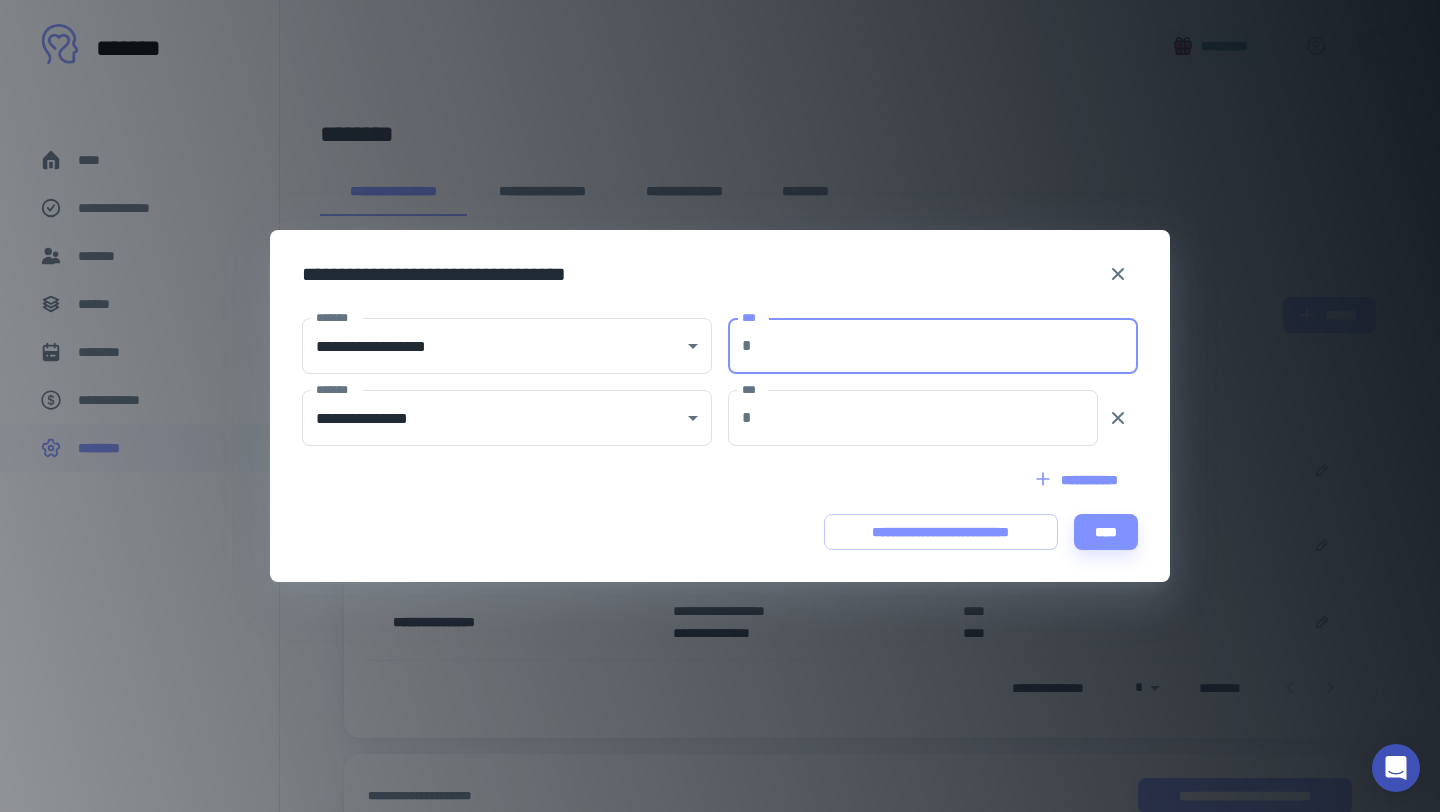 drag, startPoint x: 770, startPoint y: 340, endPoint x: 795, endPoint y: 343, distance: 25.179358 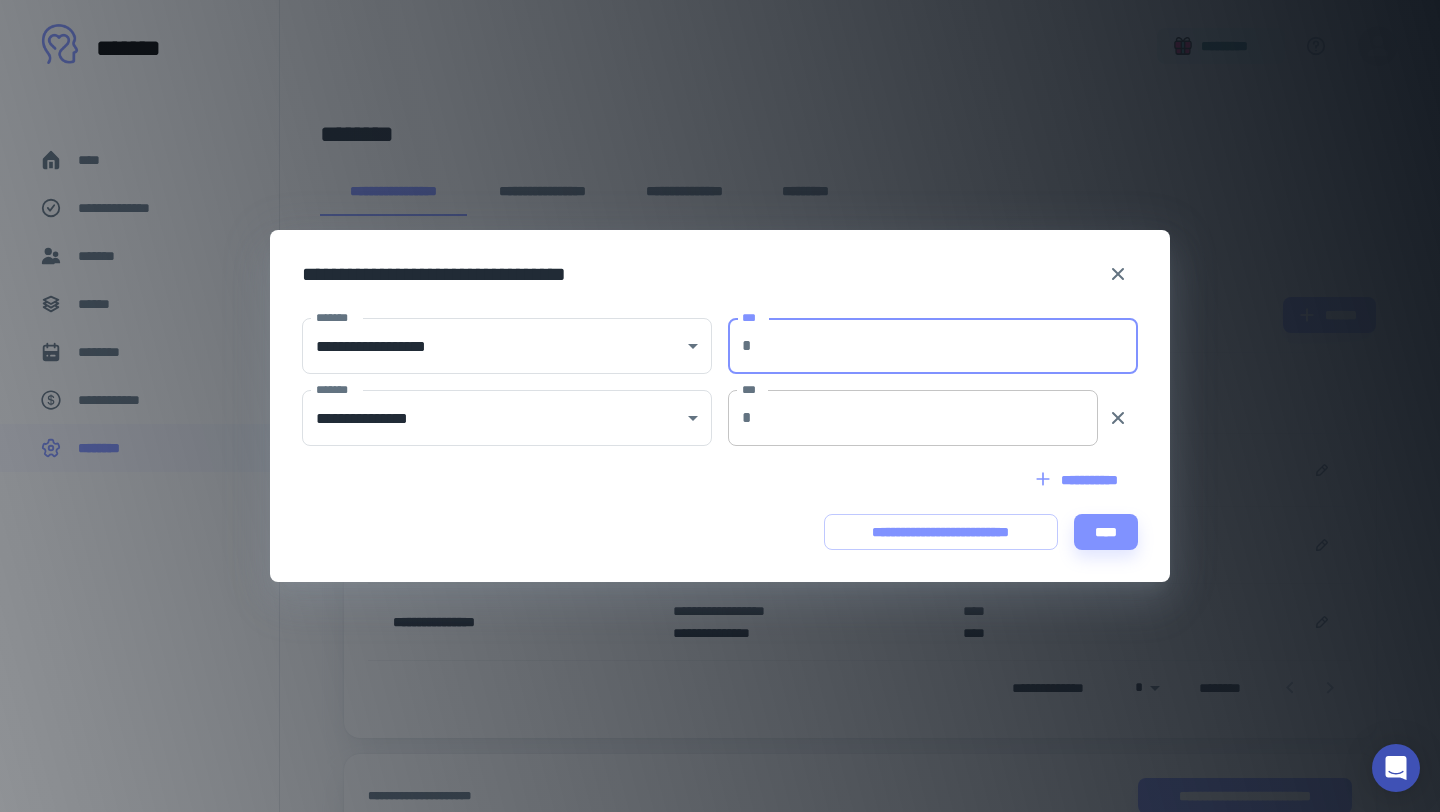type on "***" 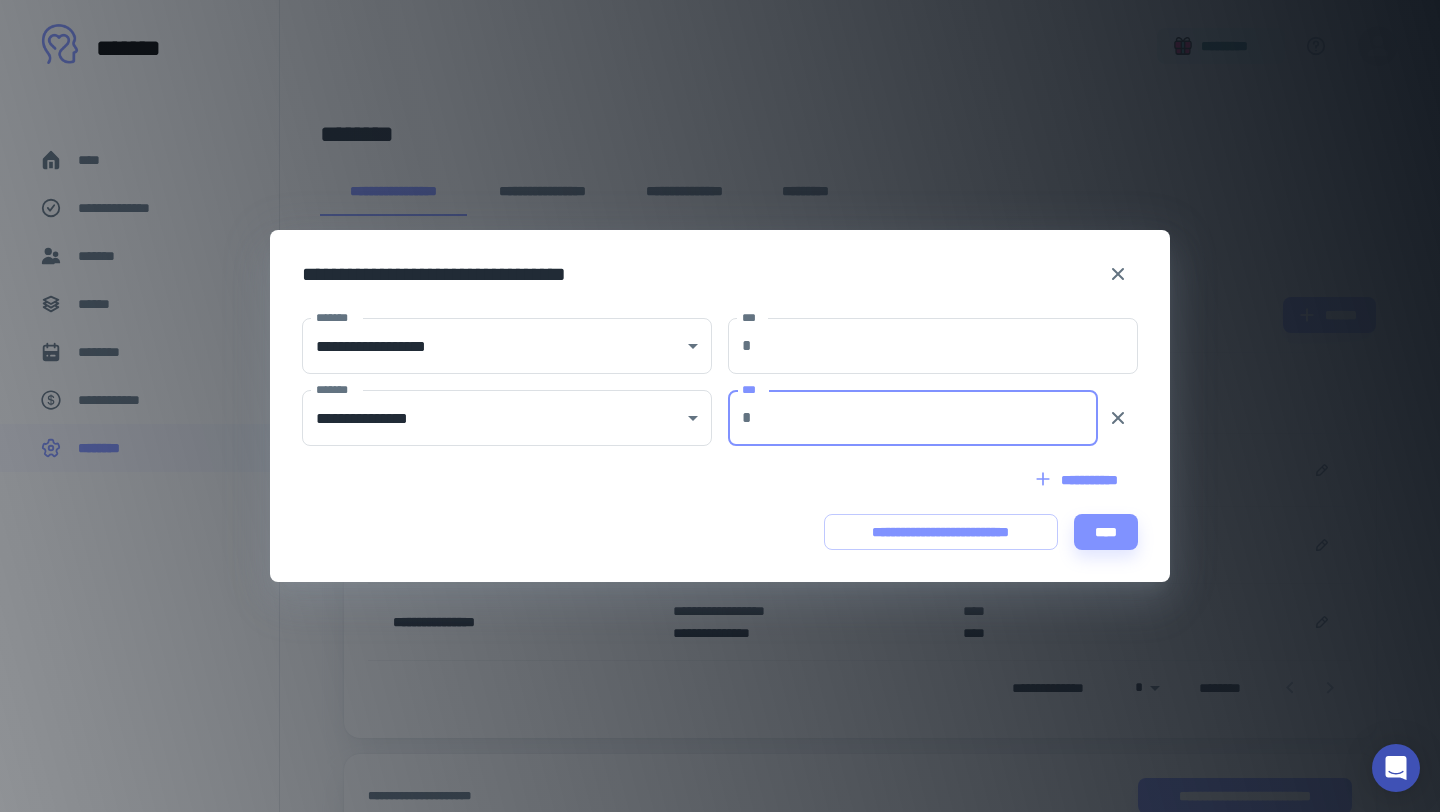 drag, startPoint x: 773, startPoint y: 414, endPoint x: 800, endPoint y: 424, distance: 28.79236 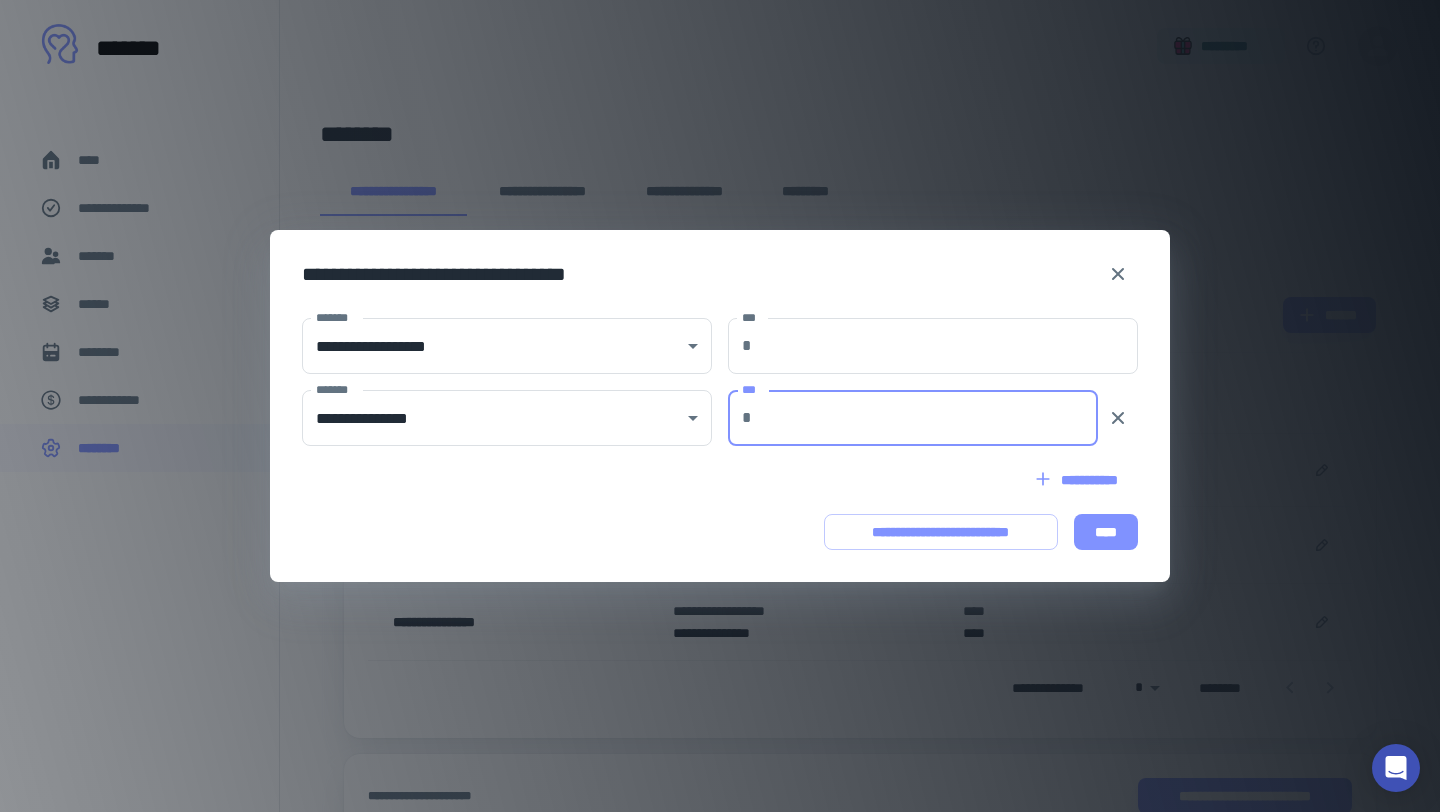 type on "***" 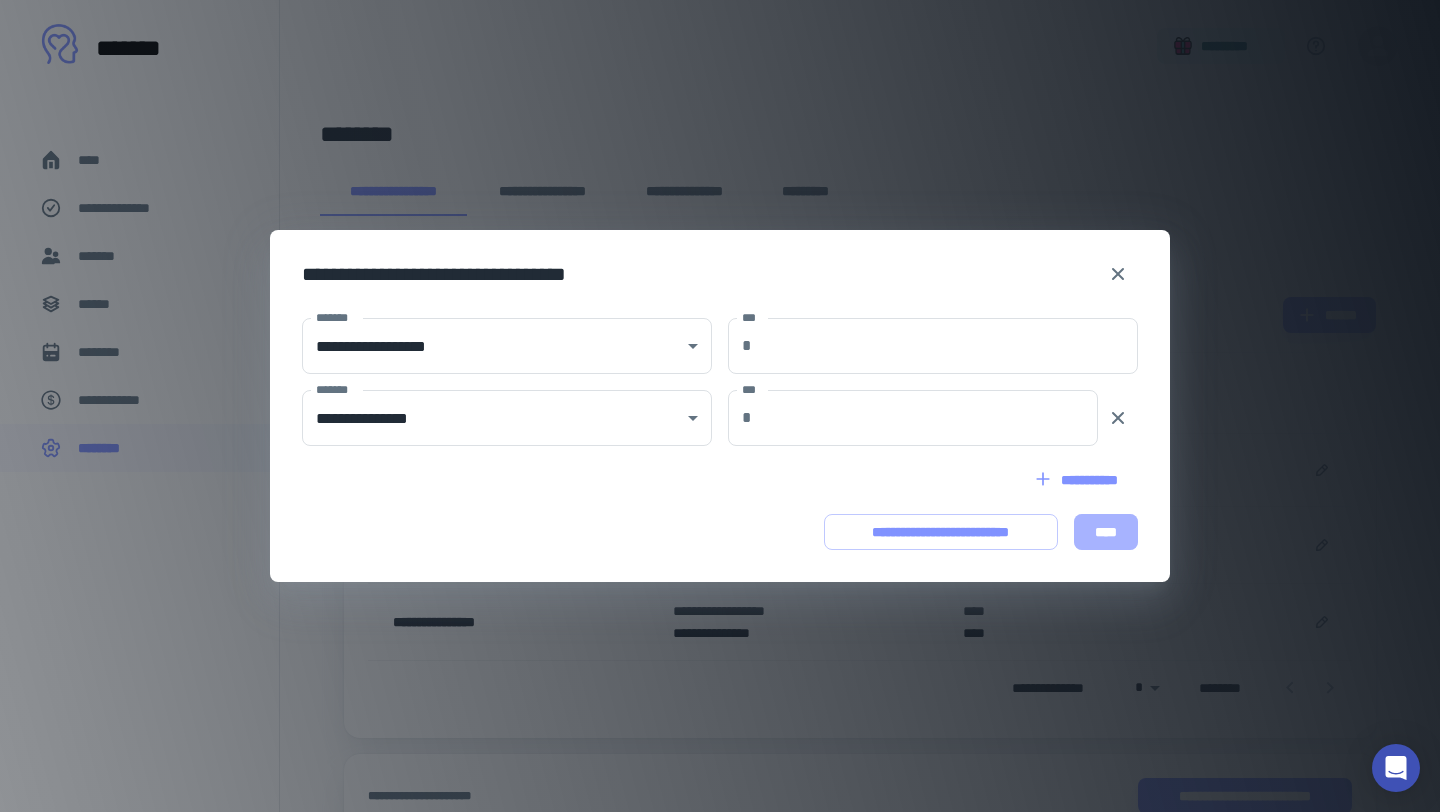 click on "****" at bounding box center [1106, 532] 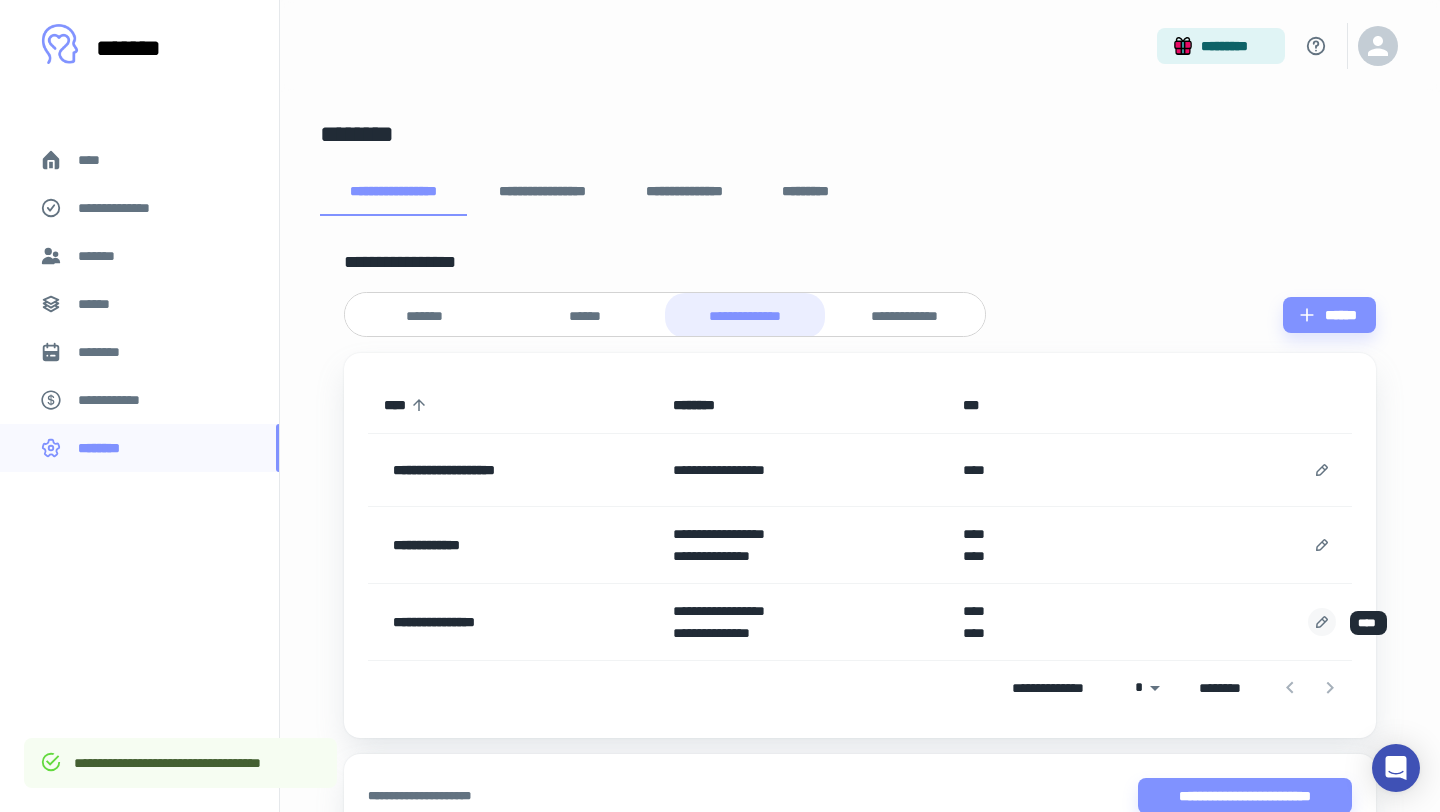 click 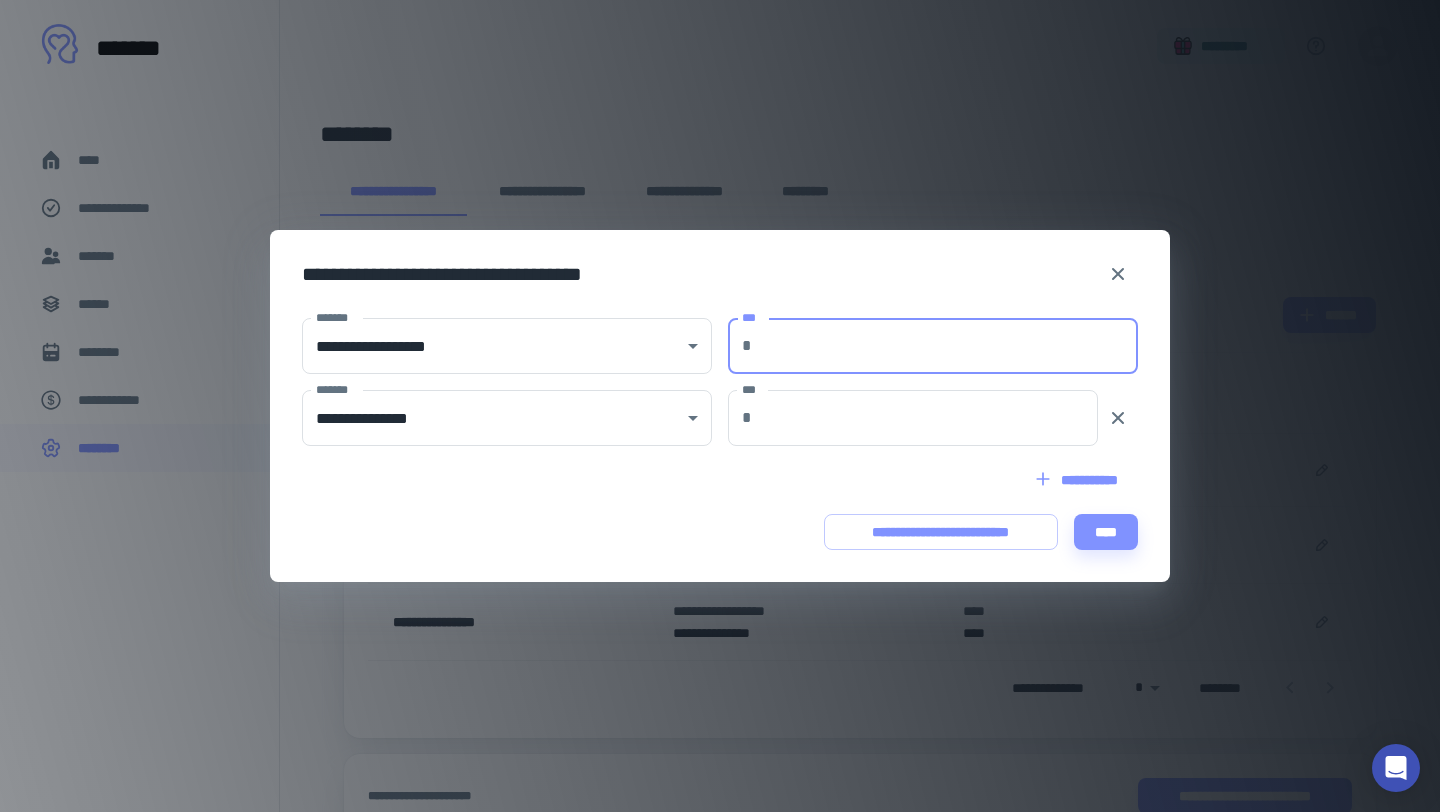 drag, startPoint x: 768, startPoint y: 345, endPoint x: 819, endPoint y: 352, distance: 51.47815 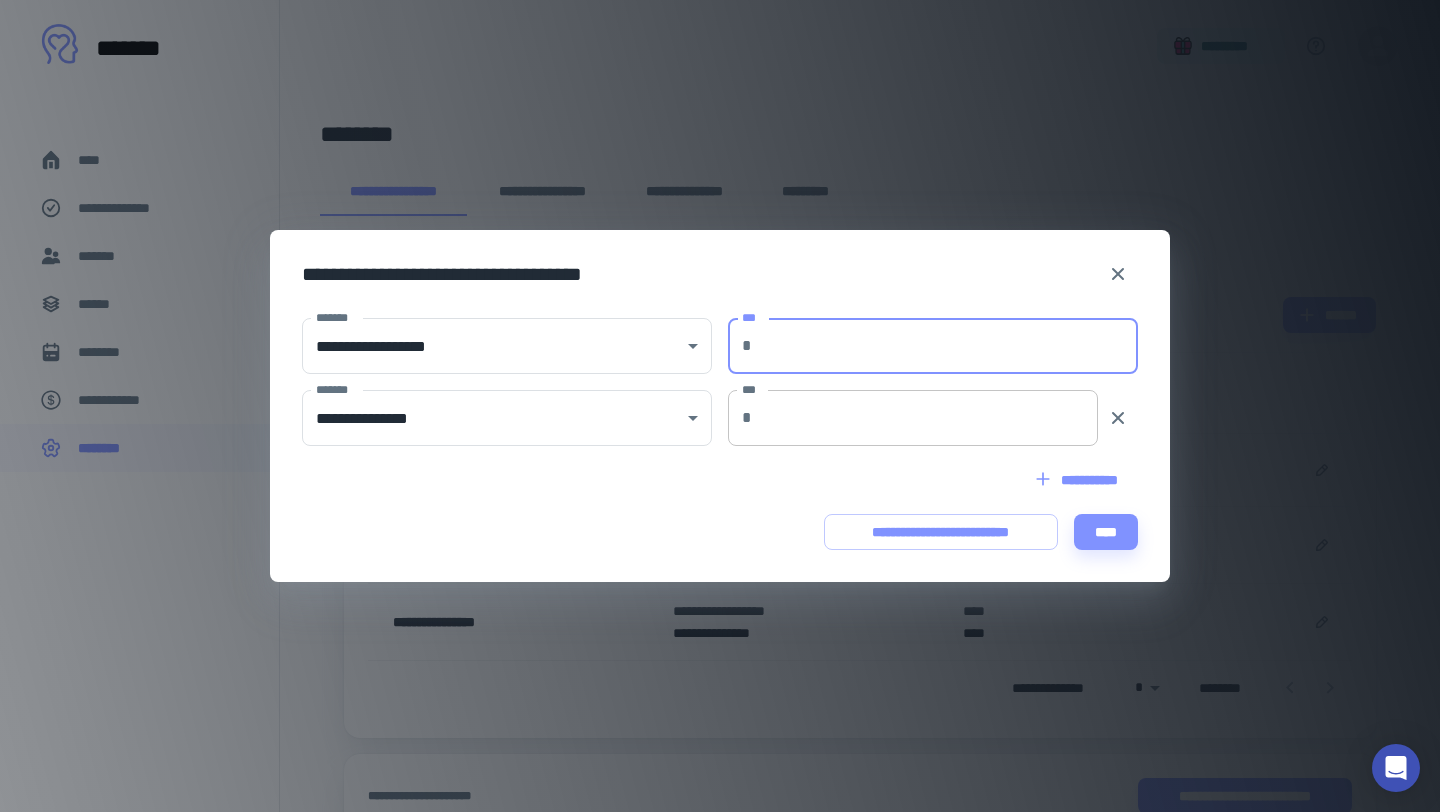 type on "***" 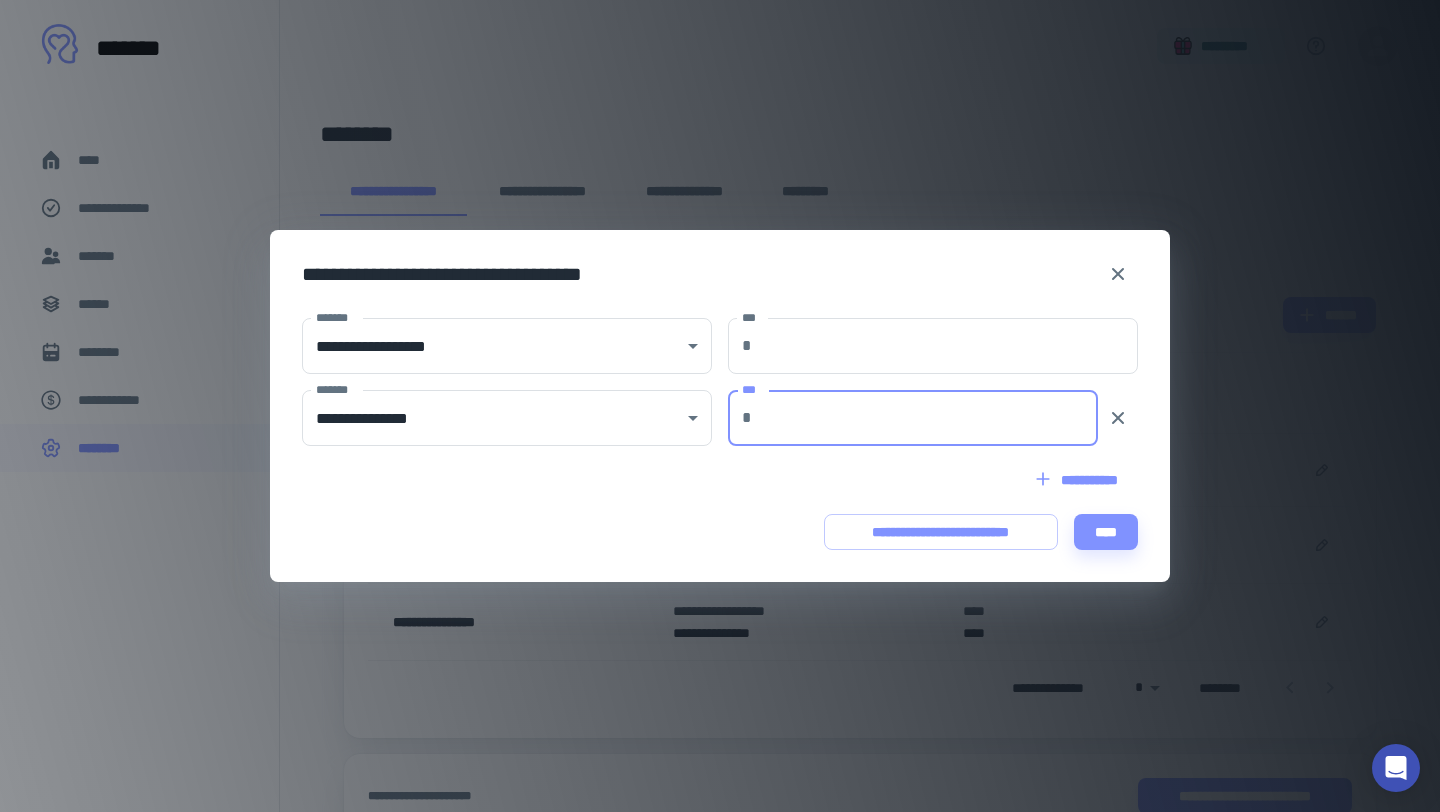 drag, startPoint x: 768, startPoint y: 421, endPoint x: 806, endPoint y: 421, distance: 38 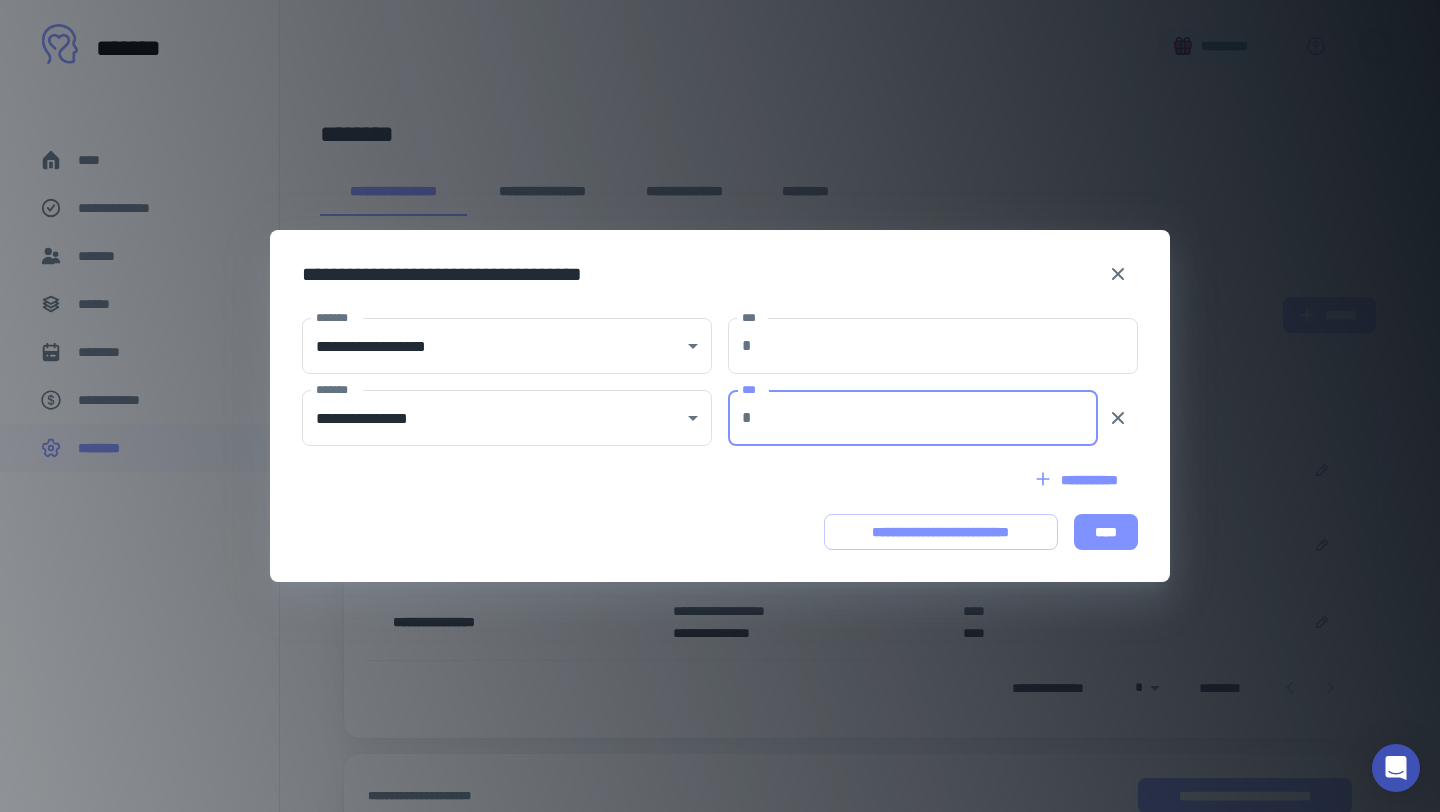 type on "***" 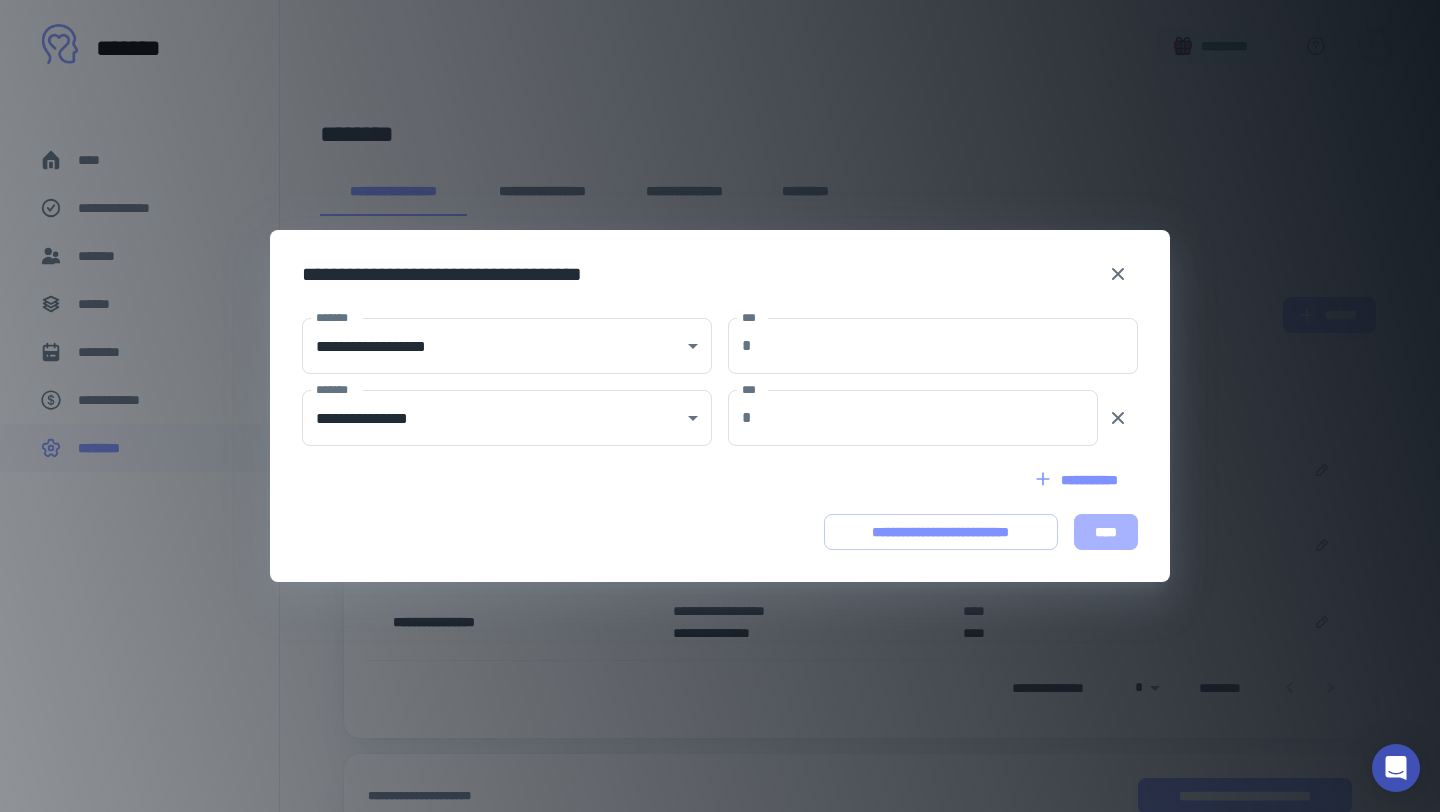 click on "****" at bounding box center [1106, 532] 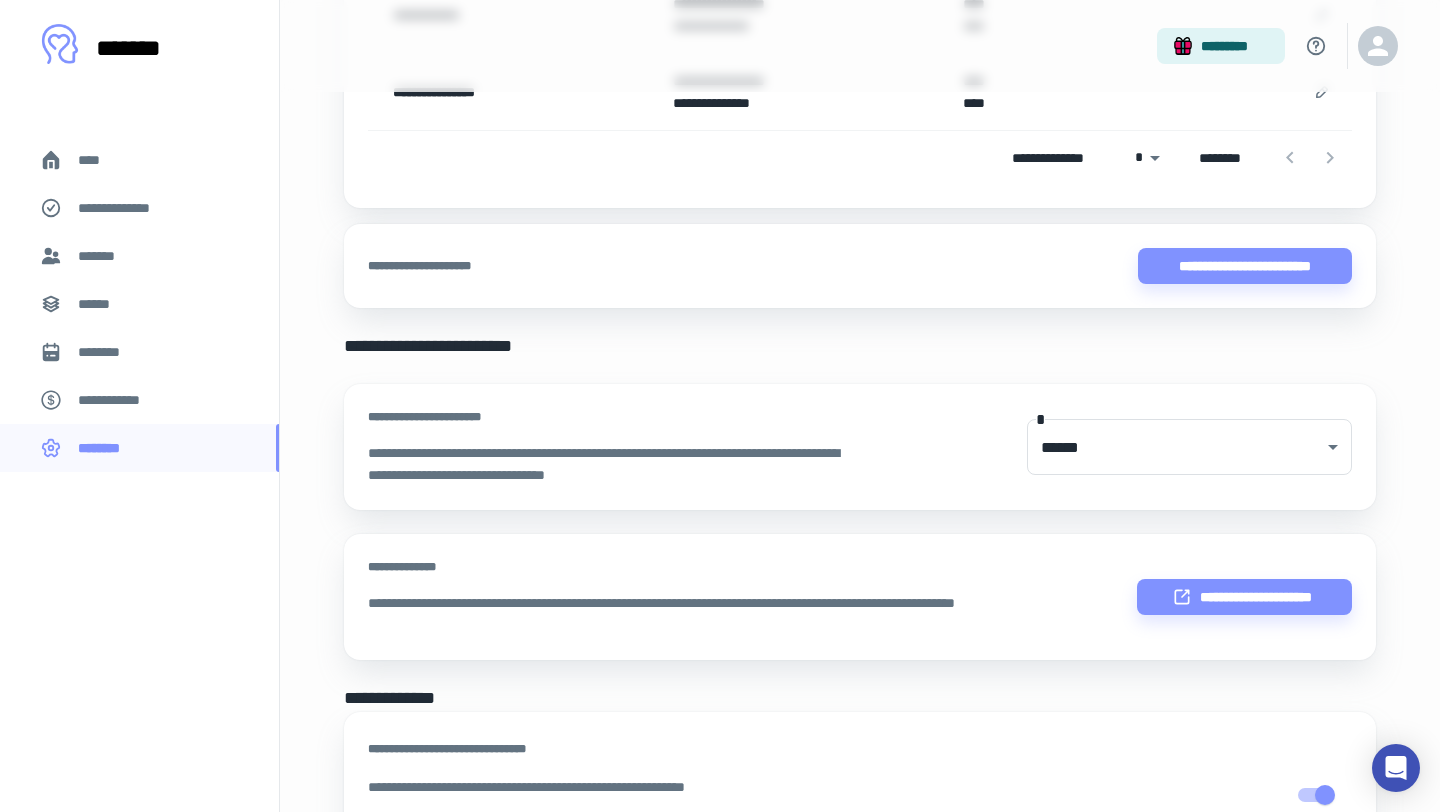 scroll, scrollTop: 0, scrollLeft: 0, axis: both 